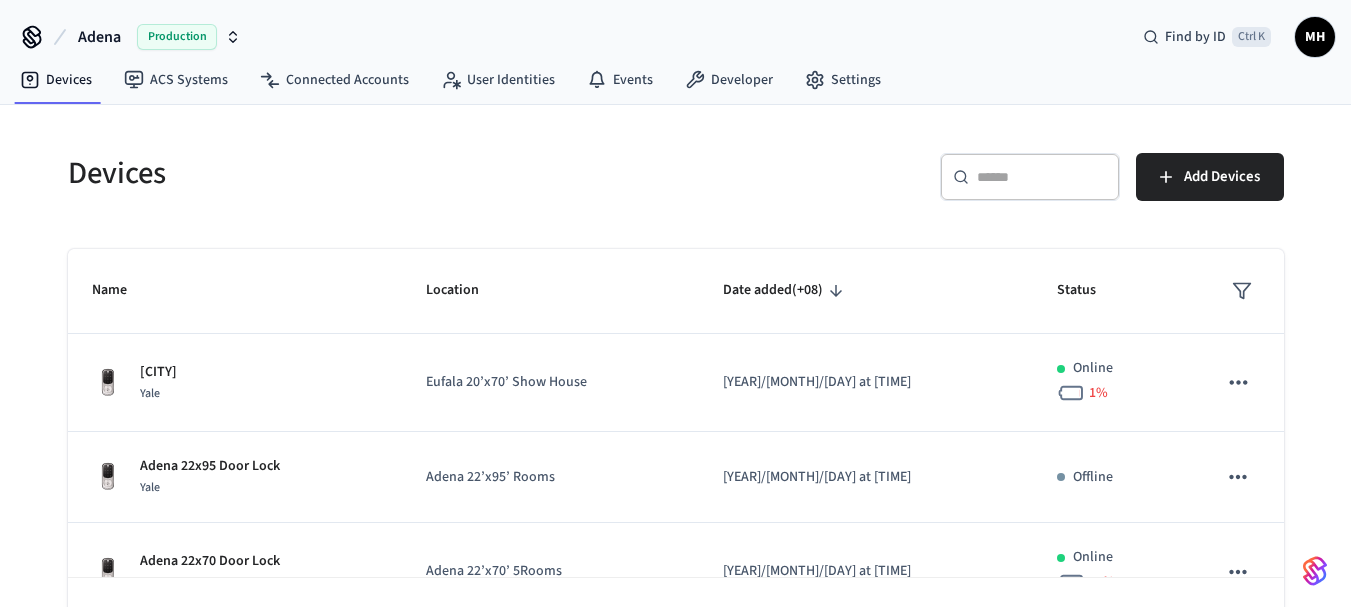 scroll, scrollTop: 0, scrollLeft: 0, axis: both 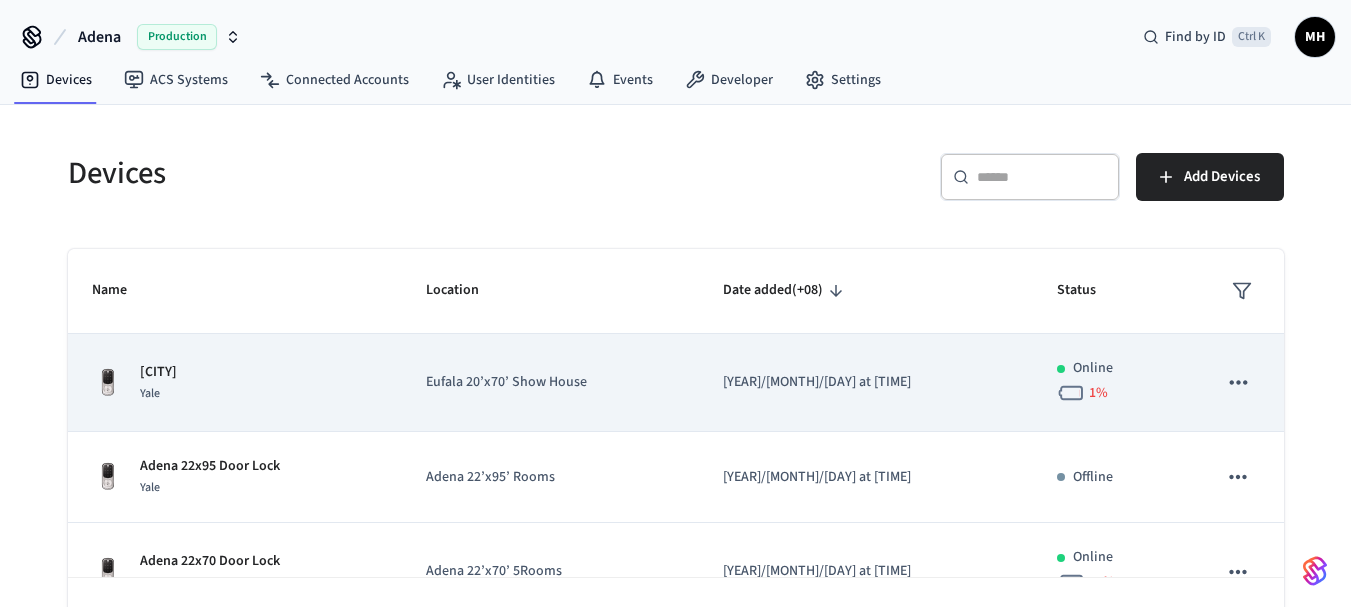 click on "Eufala 20’x70’ Show House" at bounding box center (550, 382) 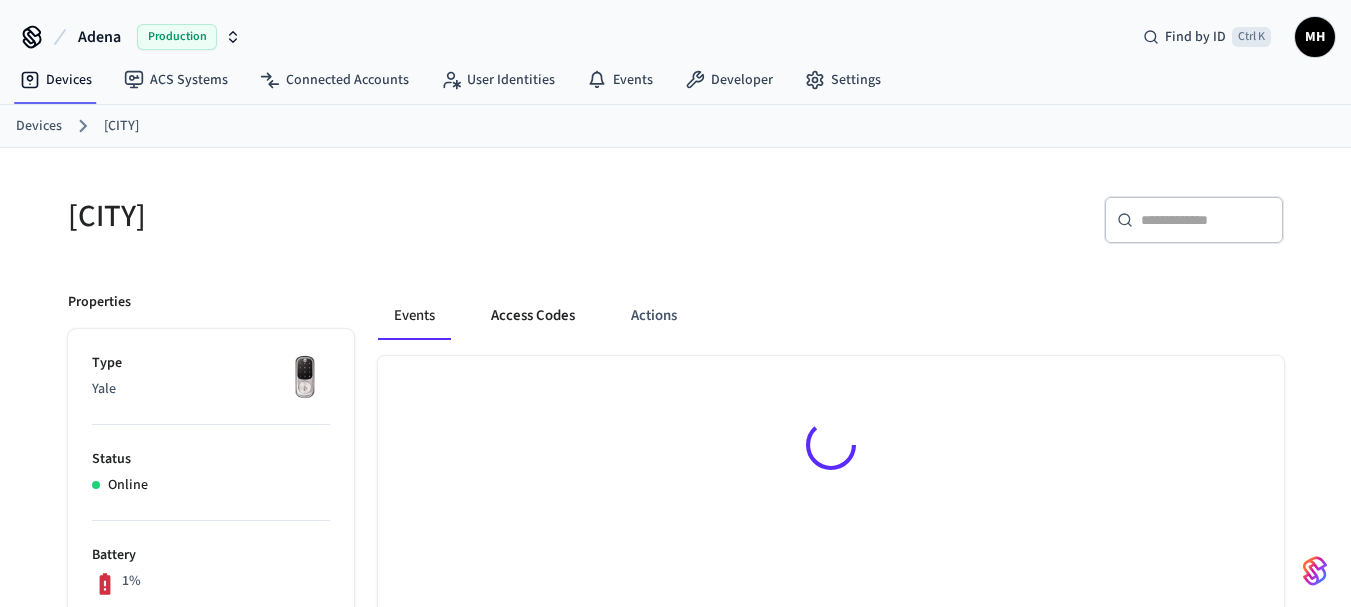 click on "Access Codes" at bounding box center [533, 316] 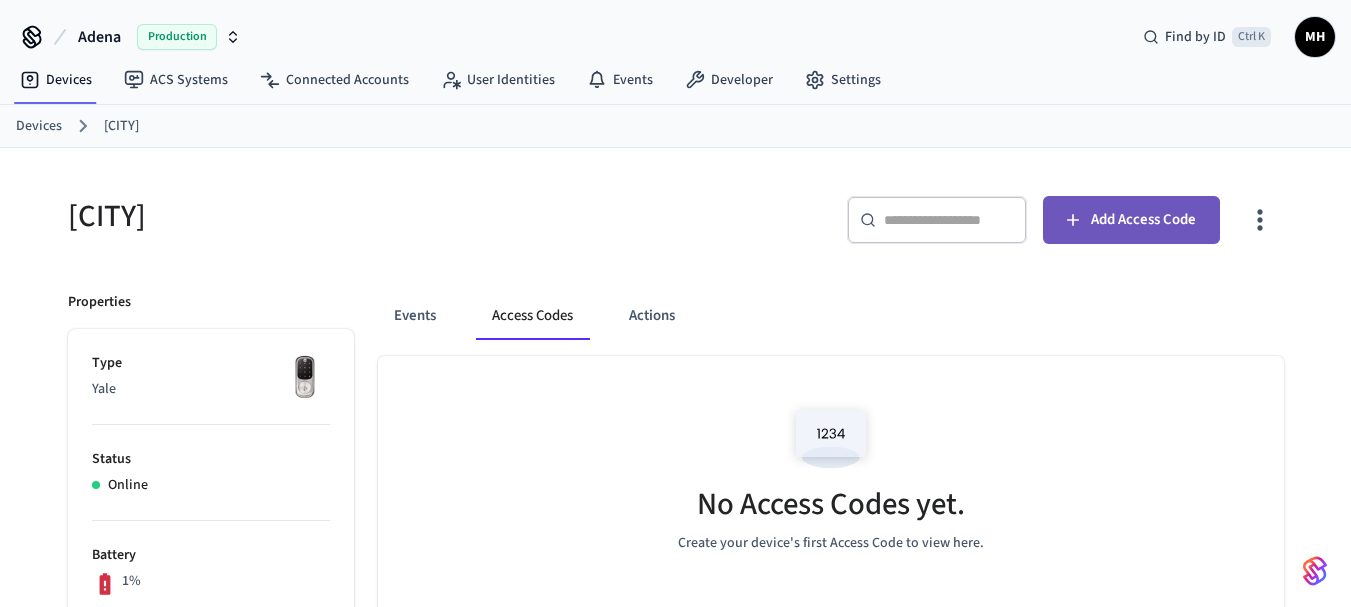 click on "Add Access Code" at bounding box center [1143, 220] 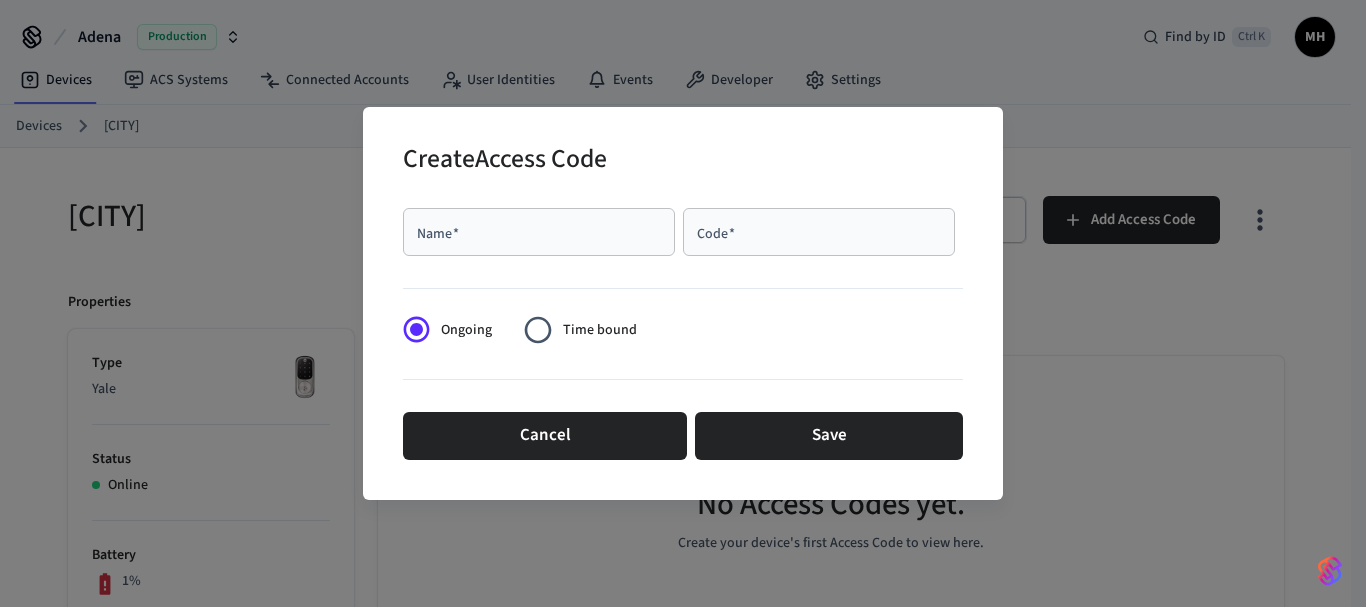 click on "Code   *" at bounding box center [819, 232] 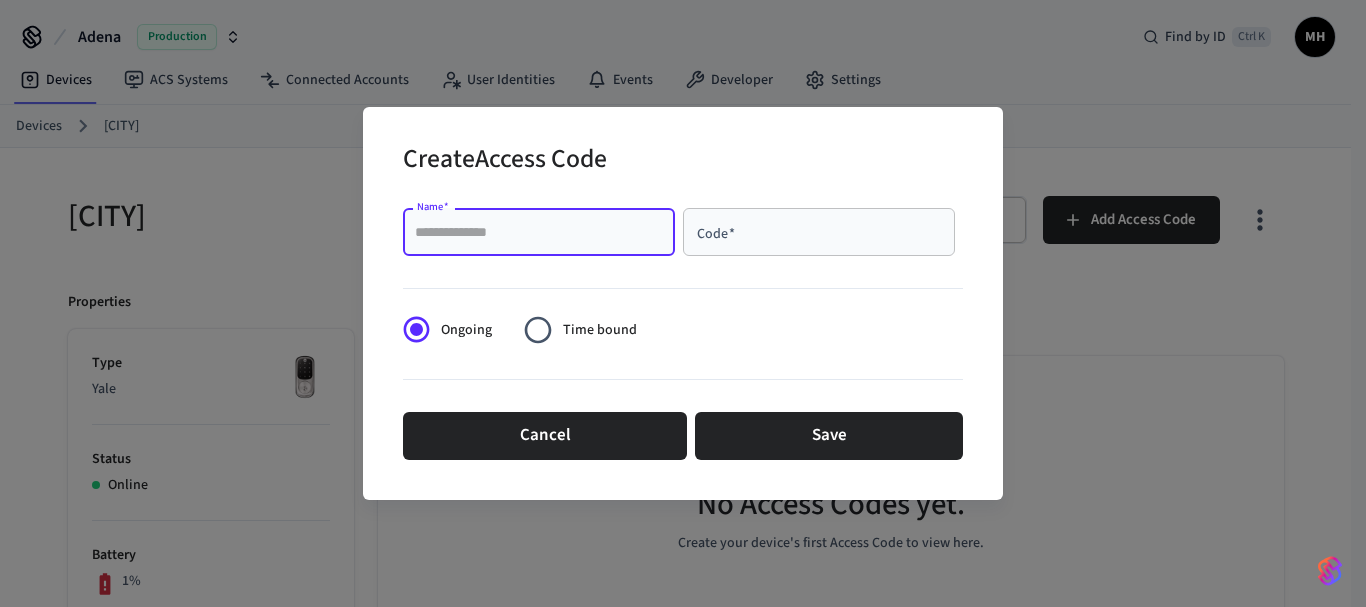 click on "[NAME]   *" at bounding box center [539, 232] 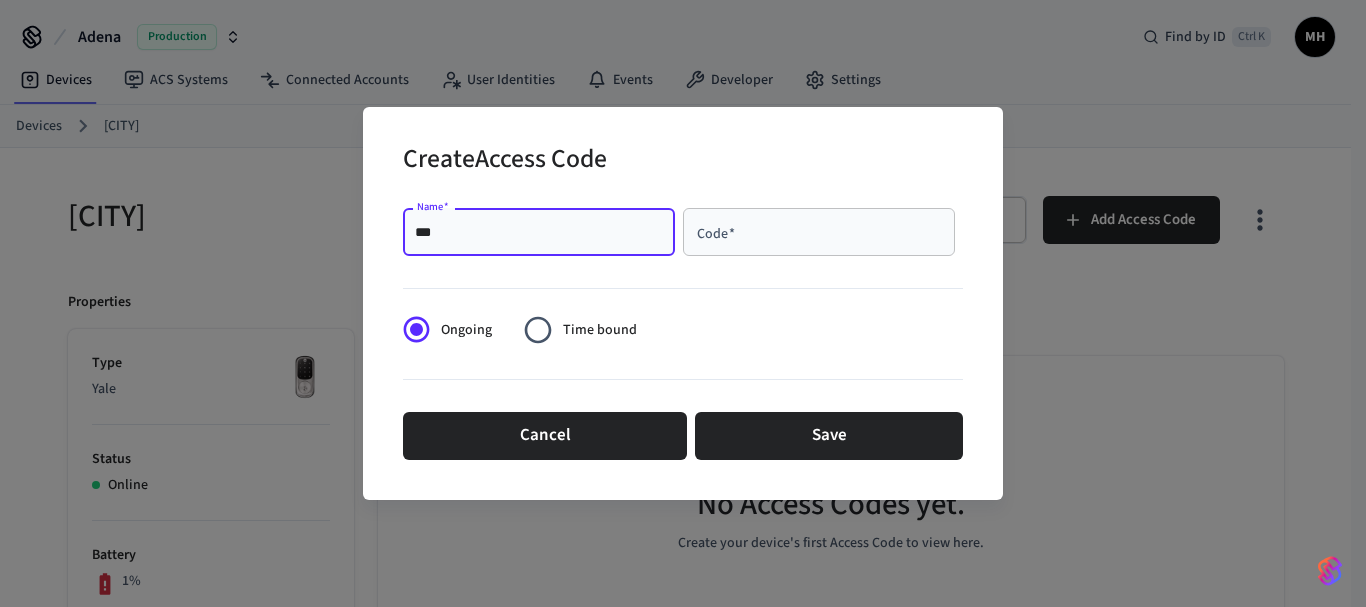 type on "***" 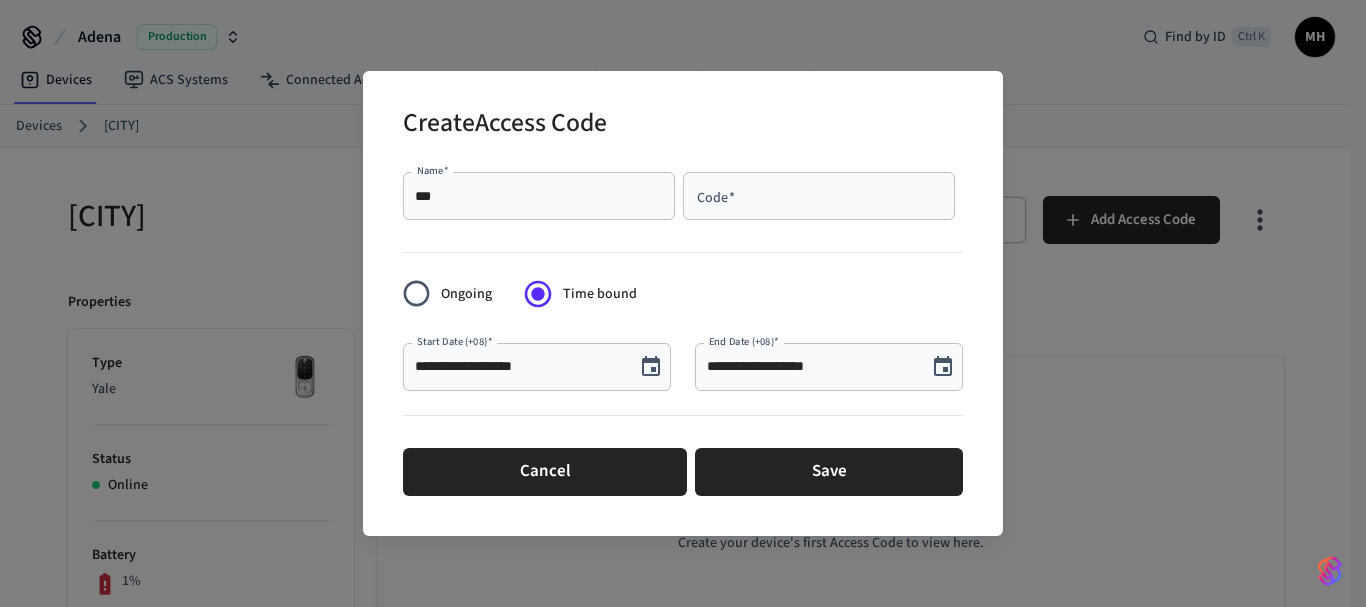 click on "Code   *" at bounding box center [819, 196] 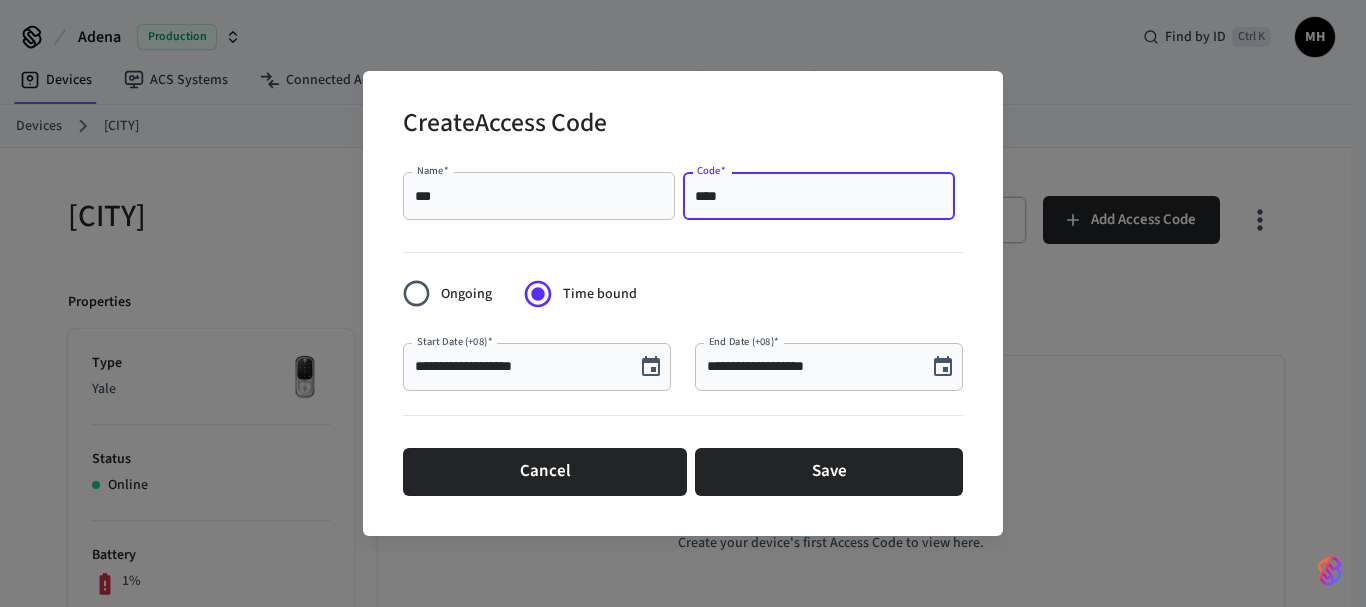 type on "****" 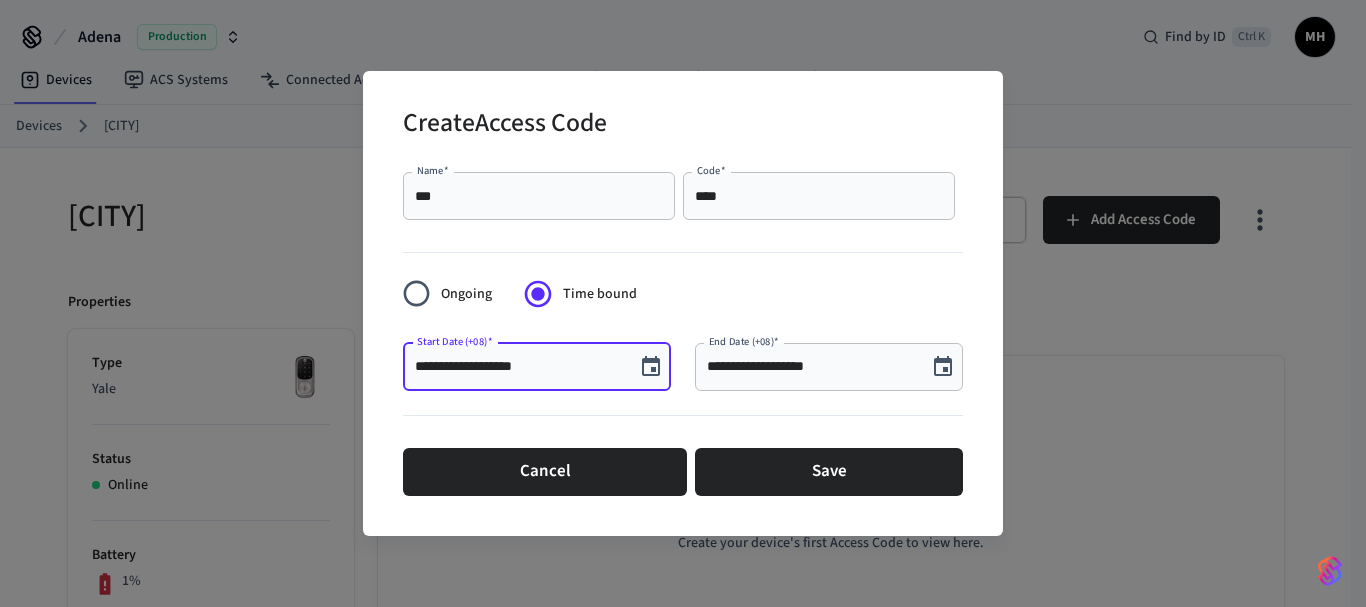 click on "**********" at bounding box center [519, 367] 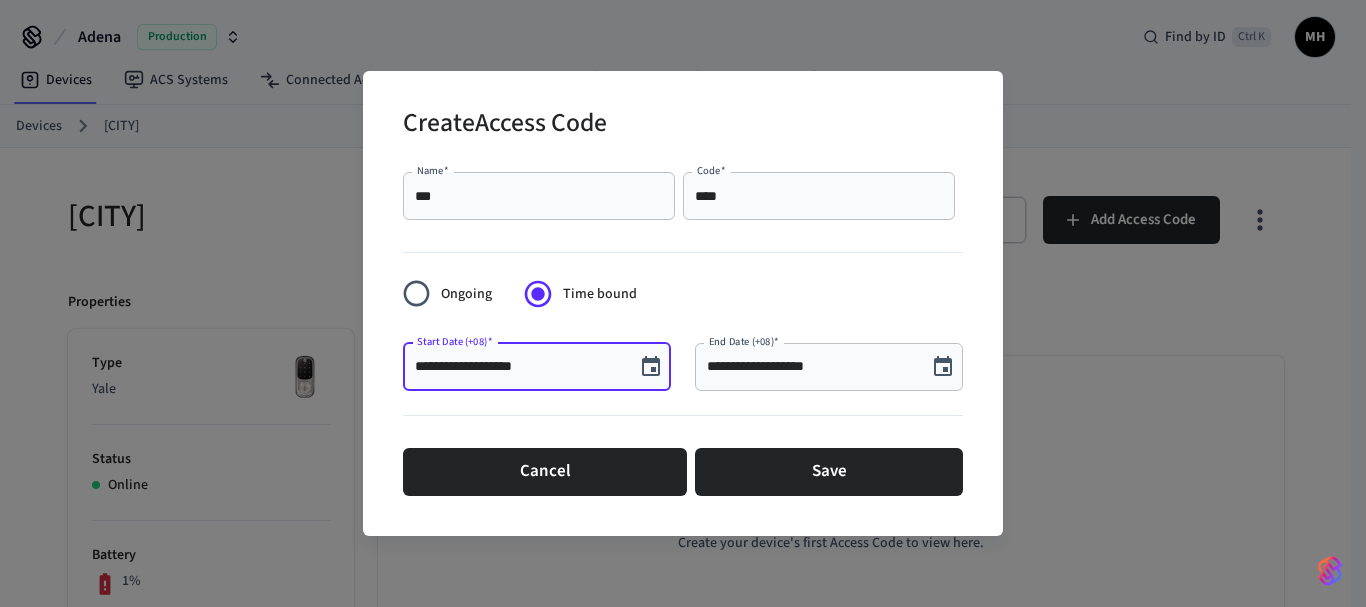 click on "**********" at bounding box center [519, 367] 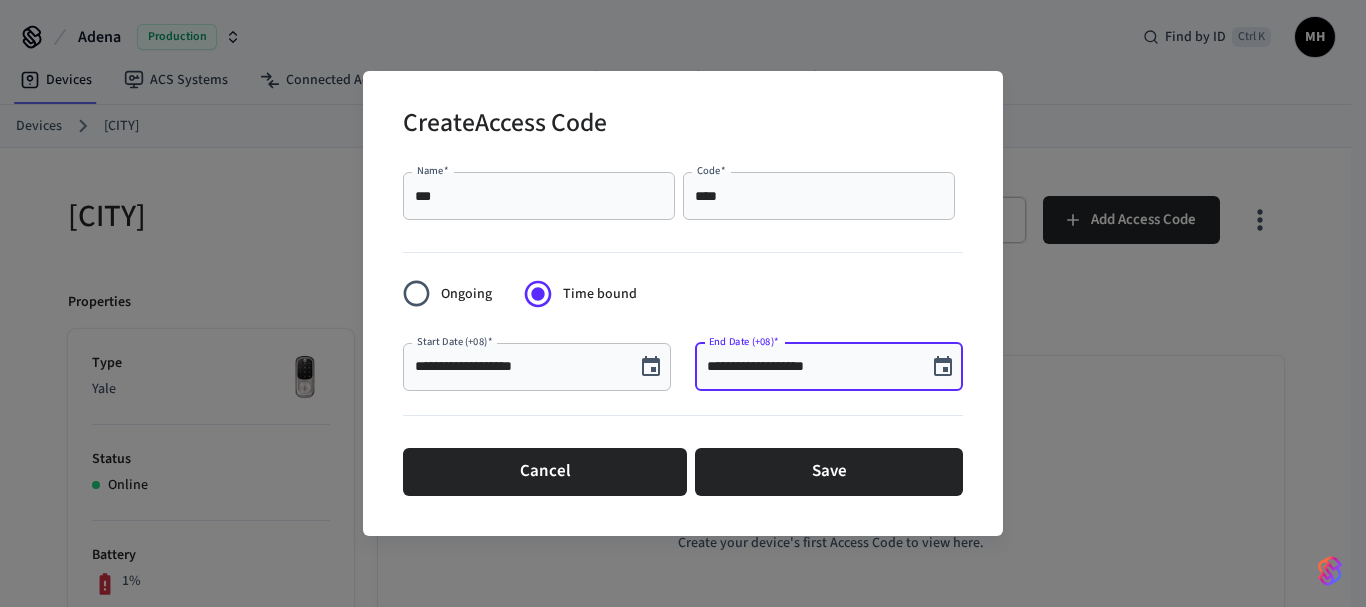 click on "**********" at bounding box center (811, 367) 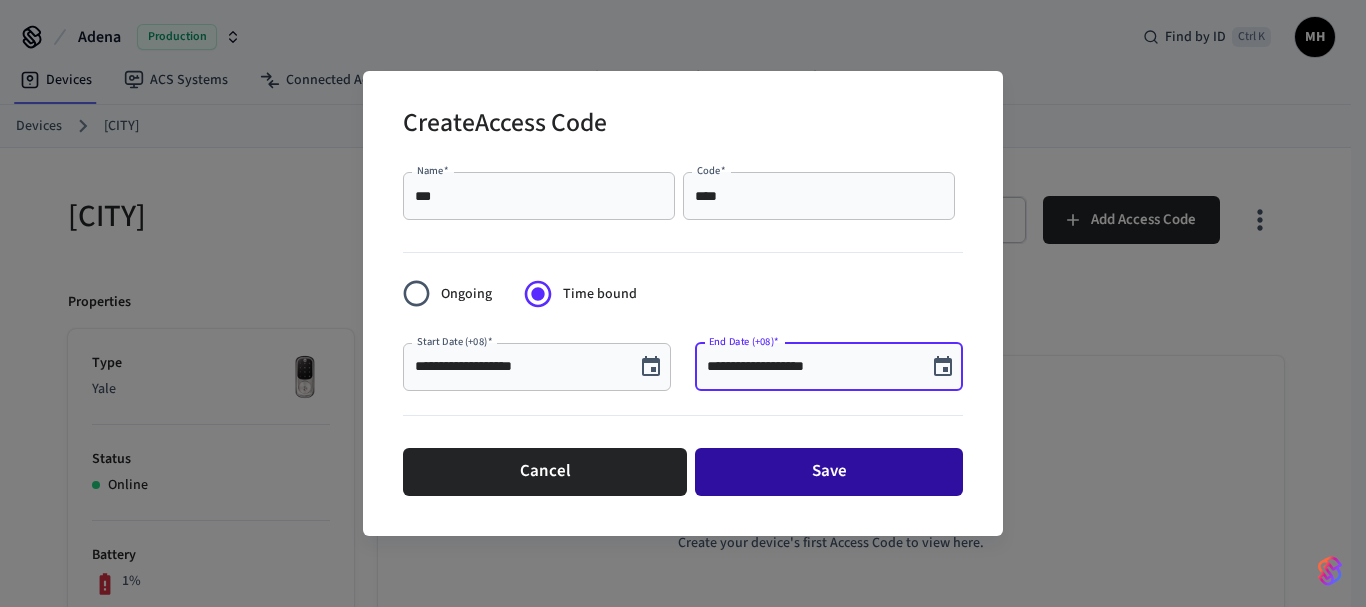 type on "**********" 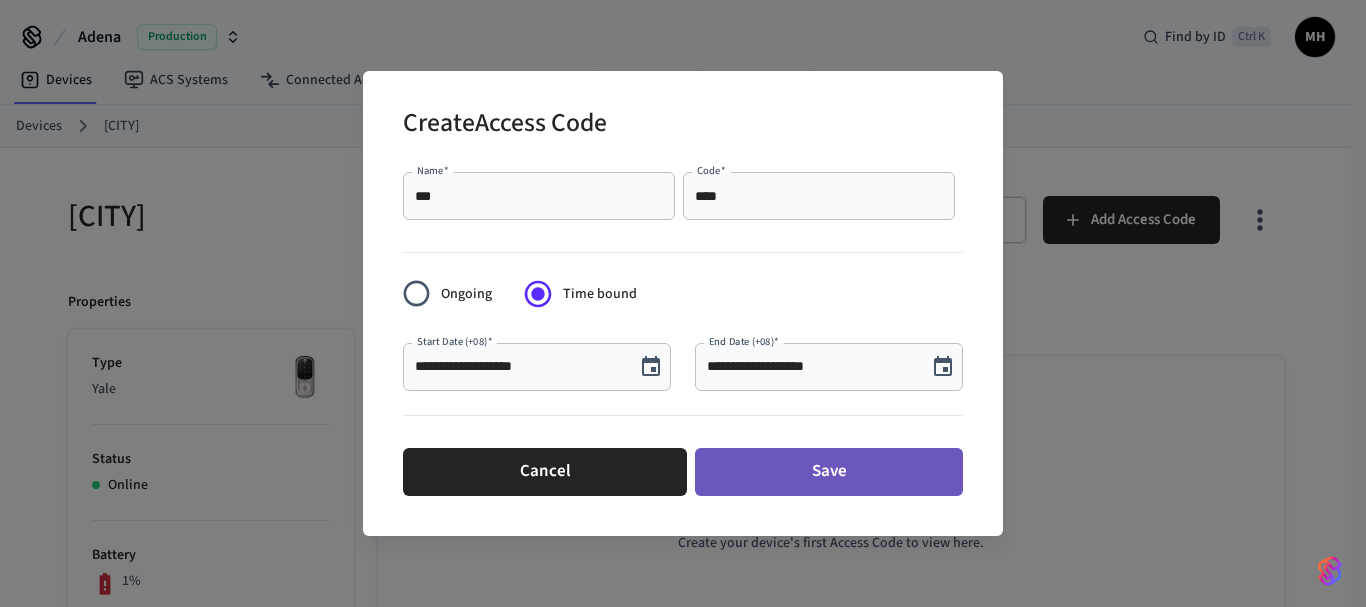 click on "Save" at bounding box center (829, 472) 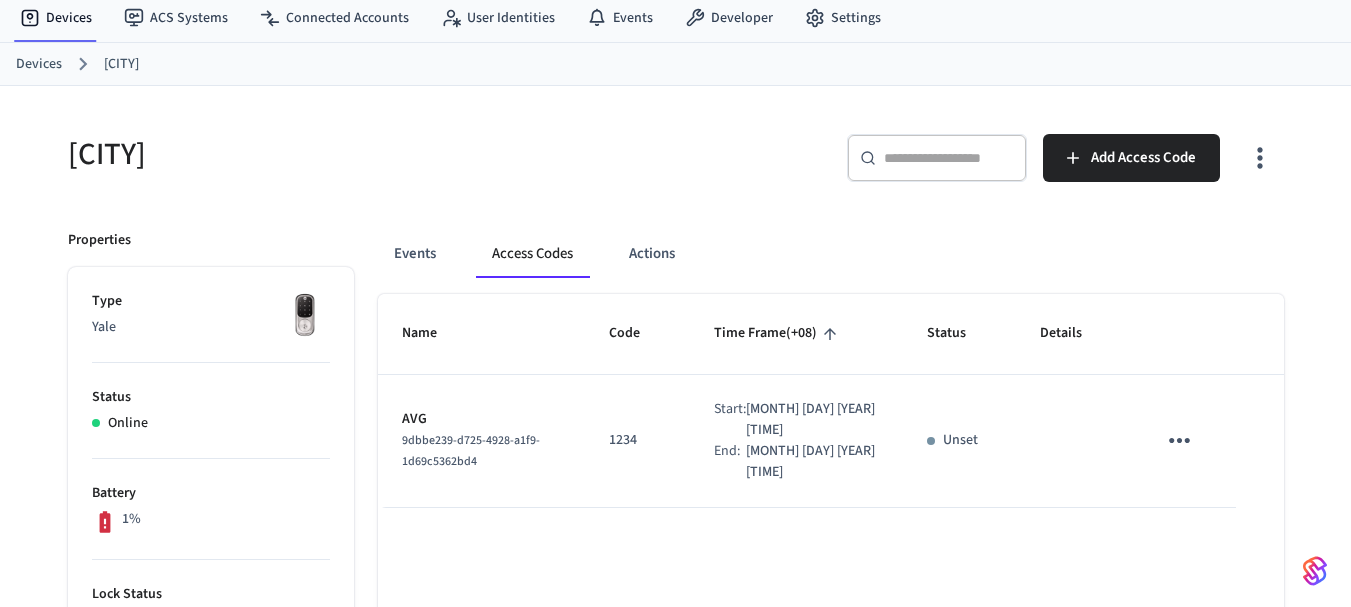 scroll, scrollTop: 100, scrollLeft: 0, axis: vertical 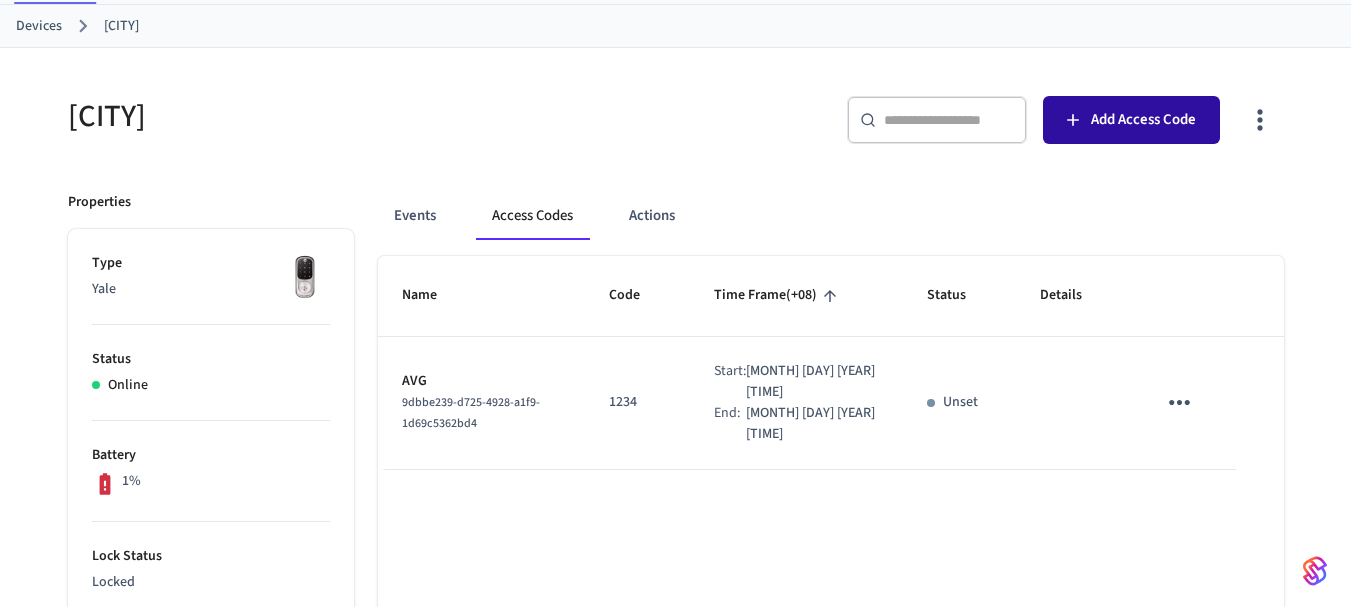 click on "Add Access Code" at bounding box center [1143, 120] 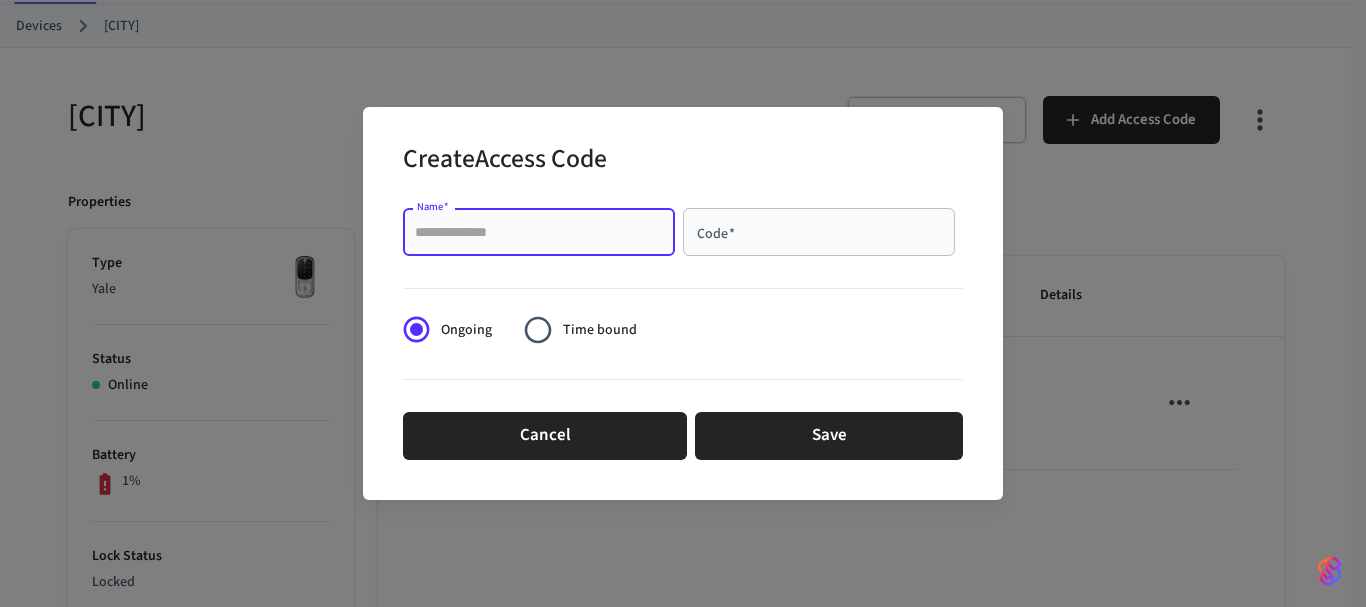 click on "[NAME]   *" at bounding box center (539, 232) 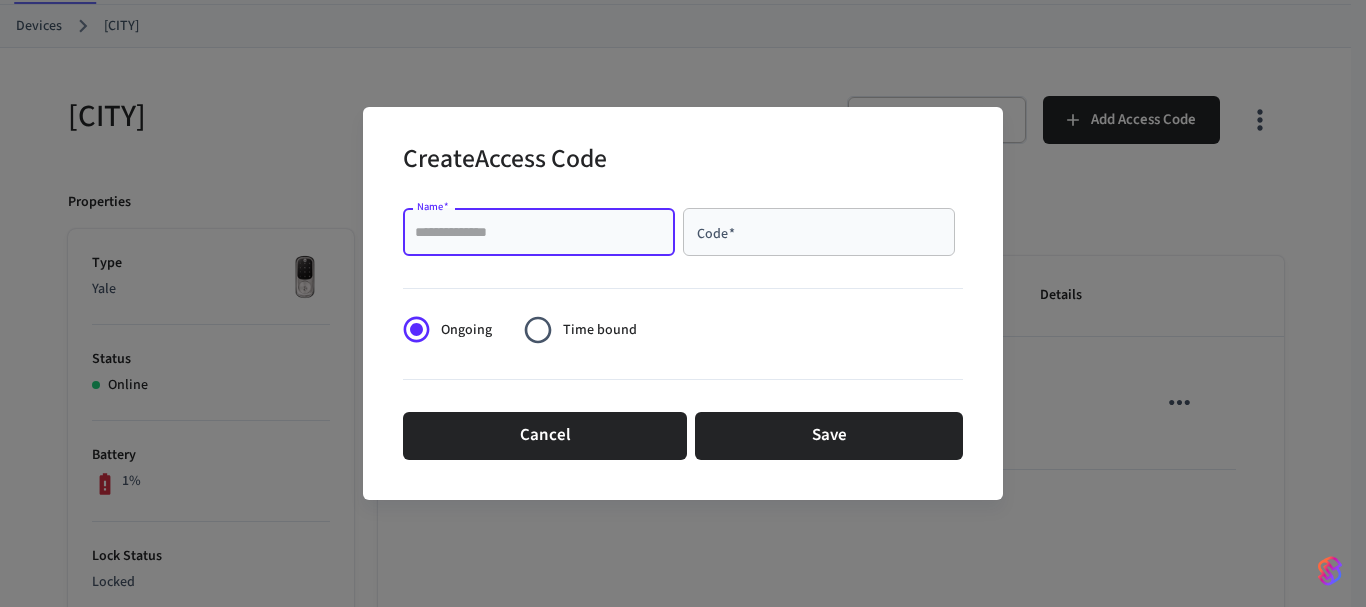 type on "********" 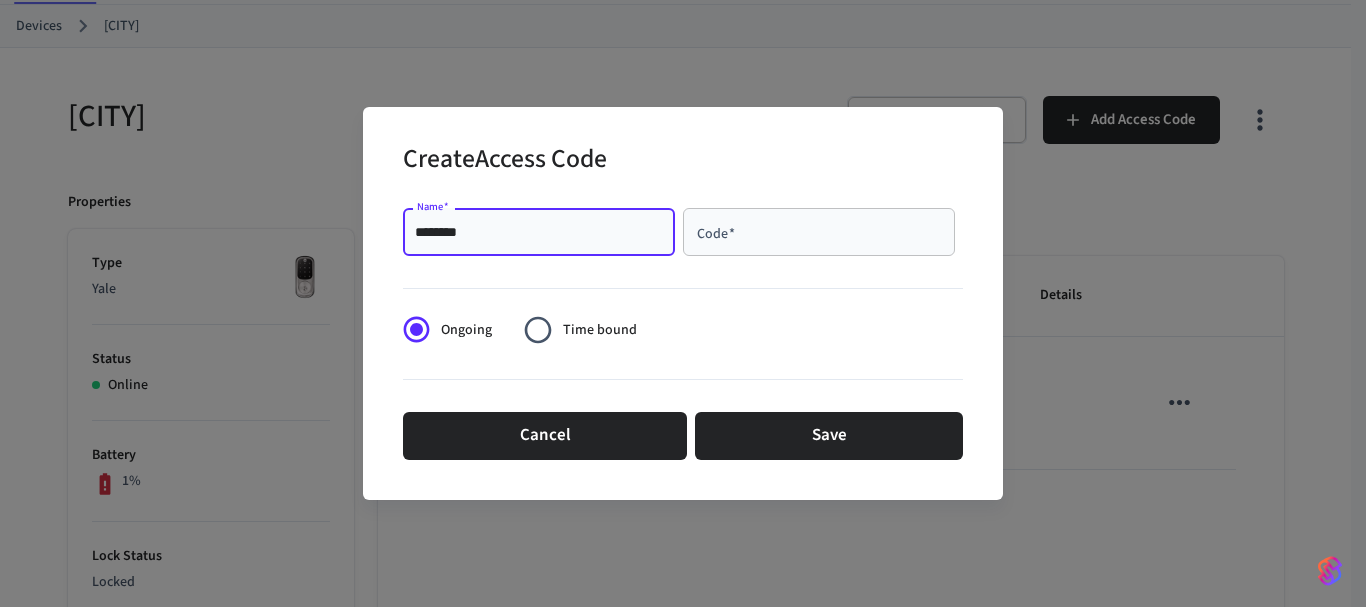 click on "Code   *" at bounding box center [819, 232] 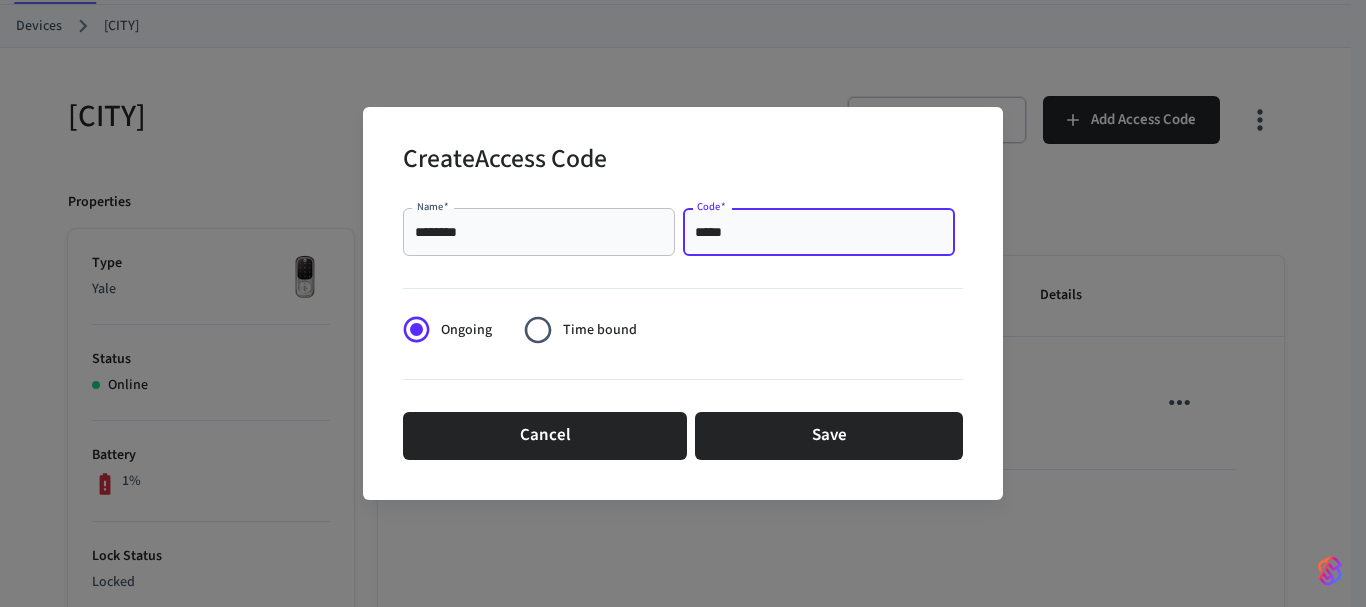 type on "*****" 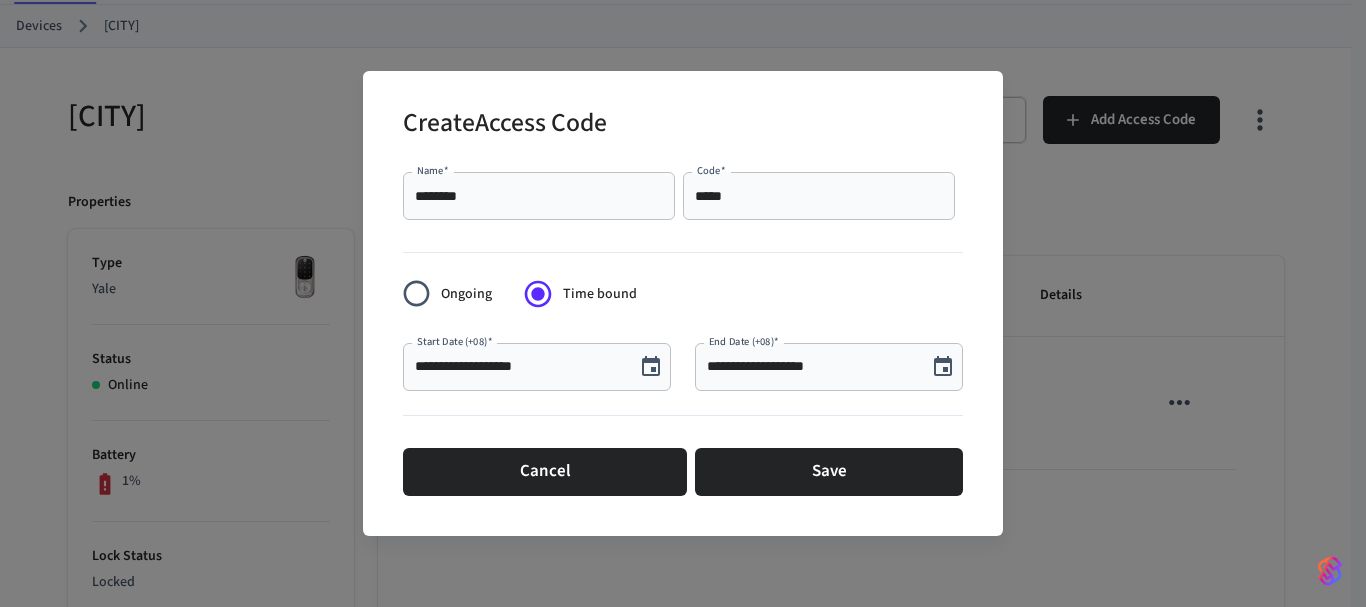 click on "**********" at bounding box center (519, 367) 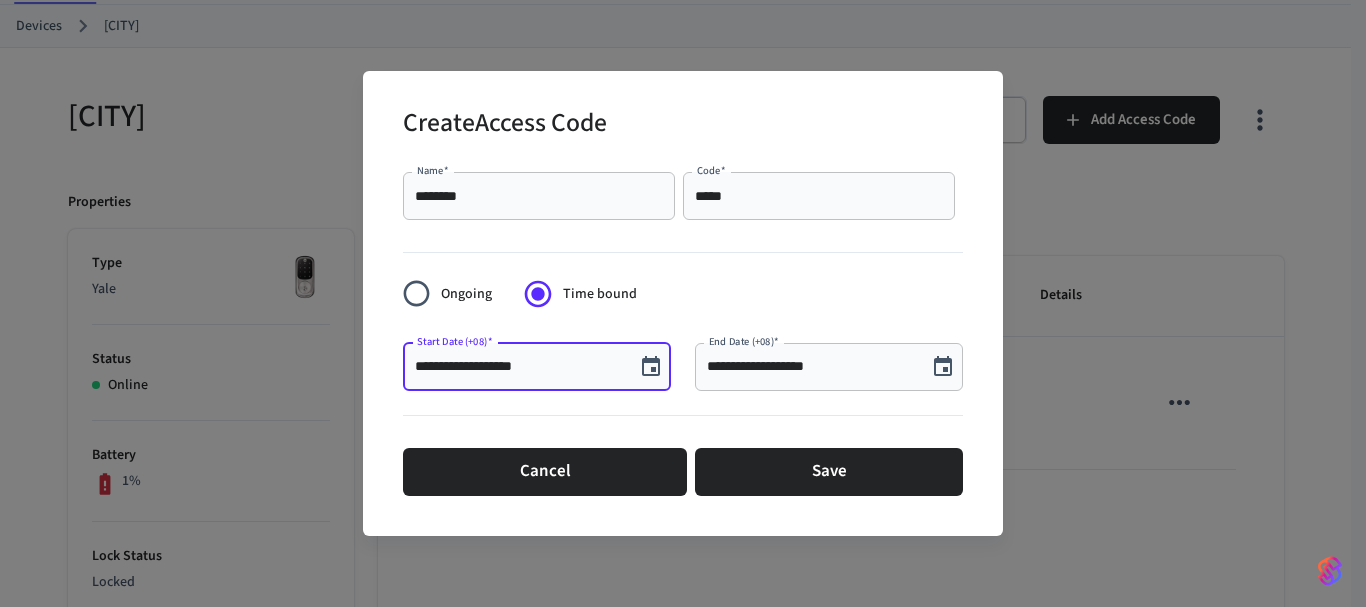 type on "**********" 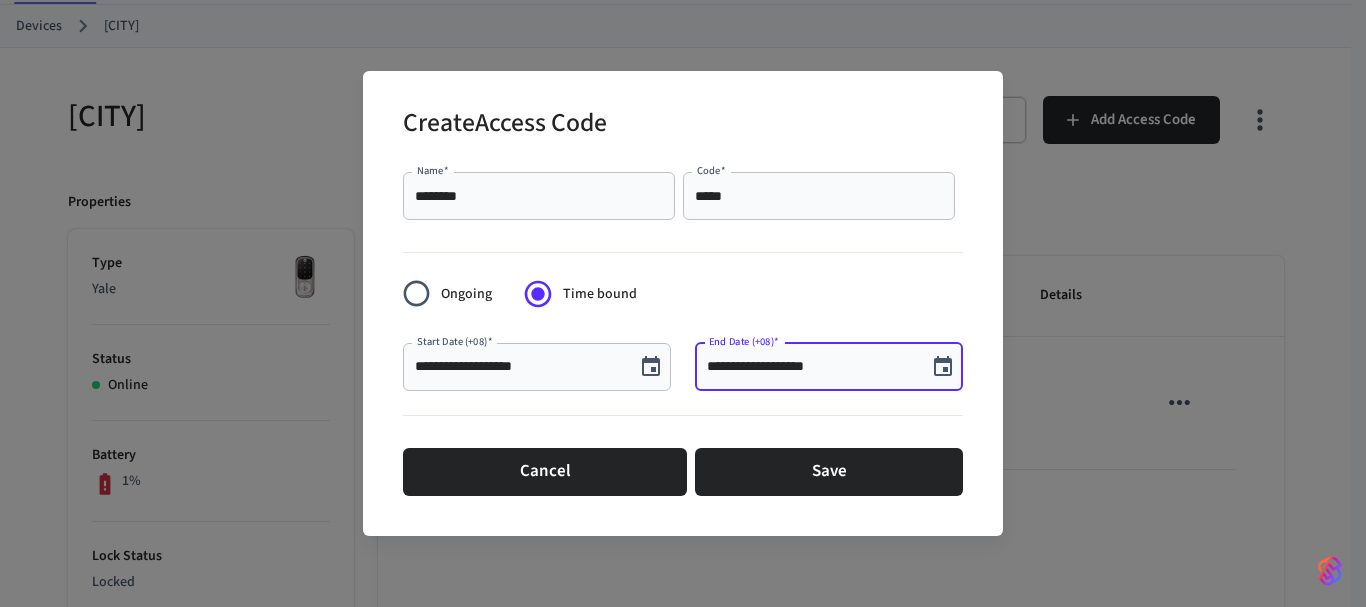 click on "**********" at bounding box center [811, 367] 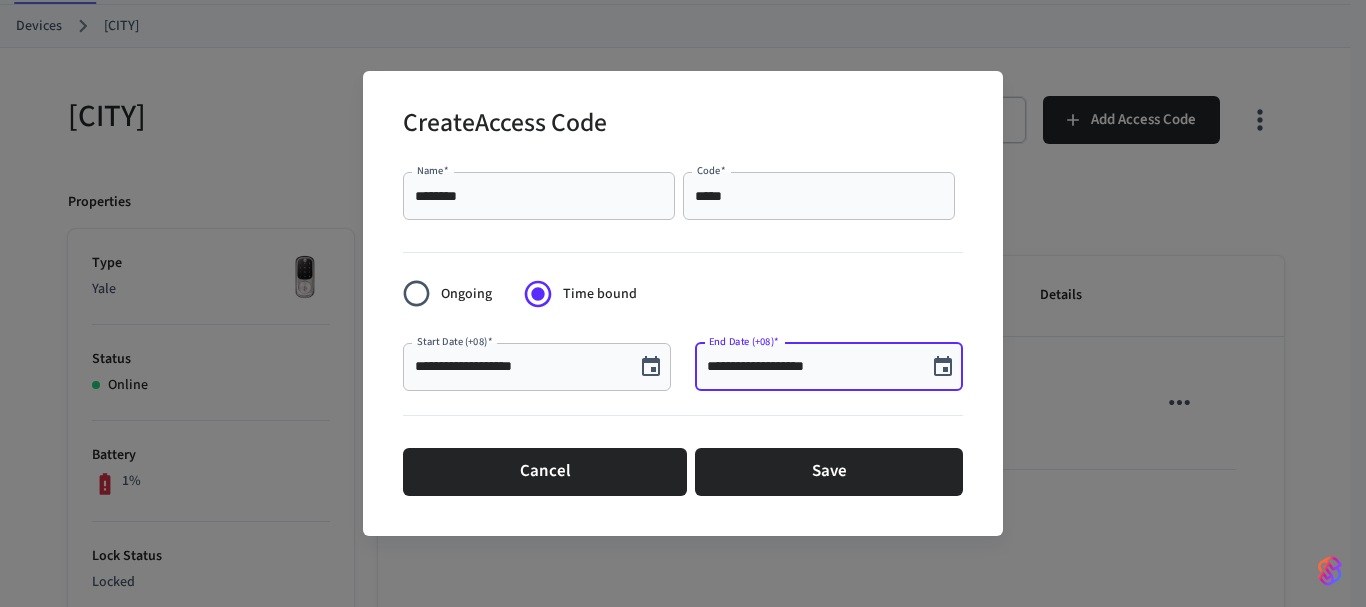 click on "**********" at bounding box center (811, 367) 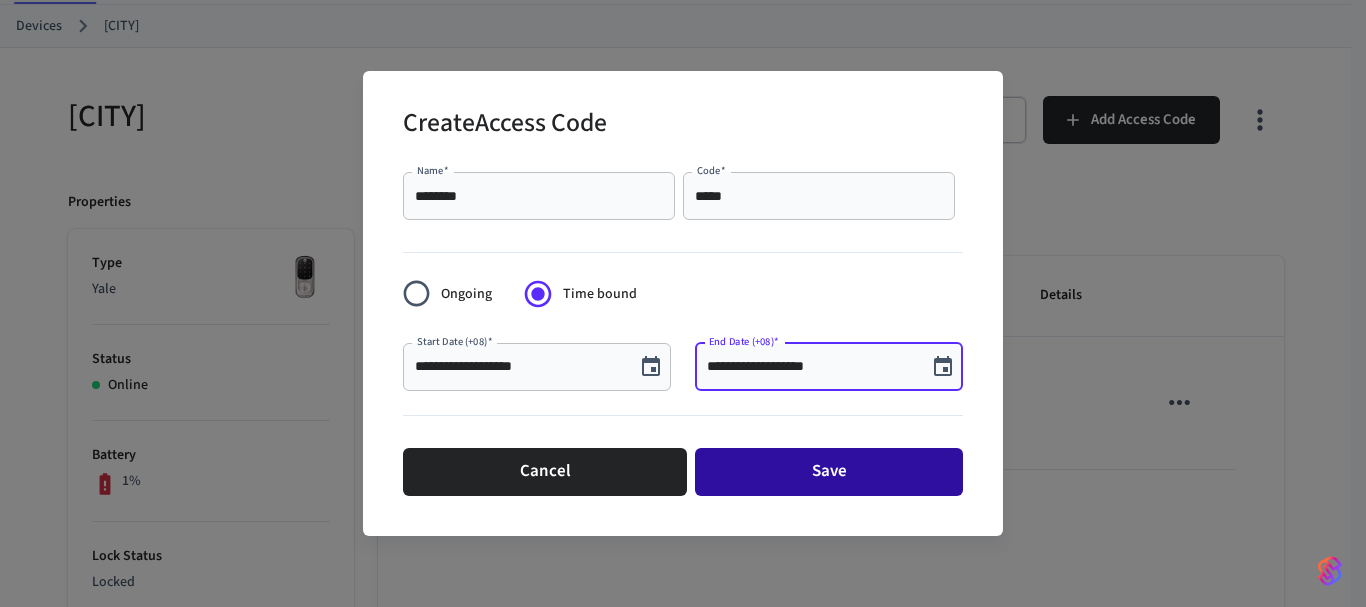 type on "**********" 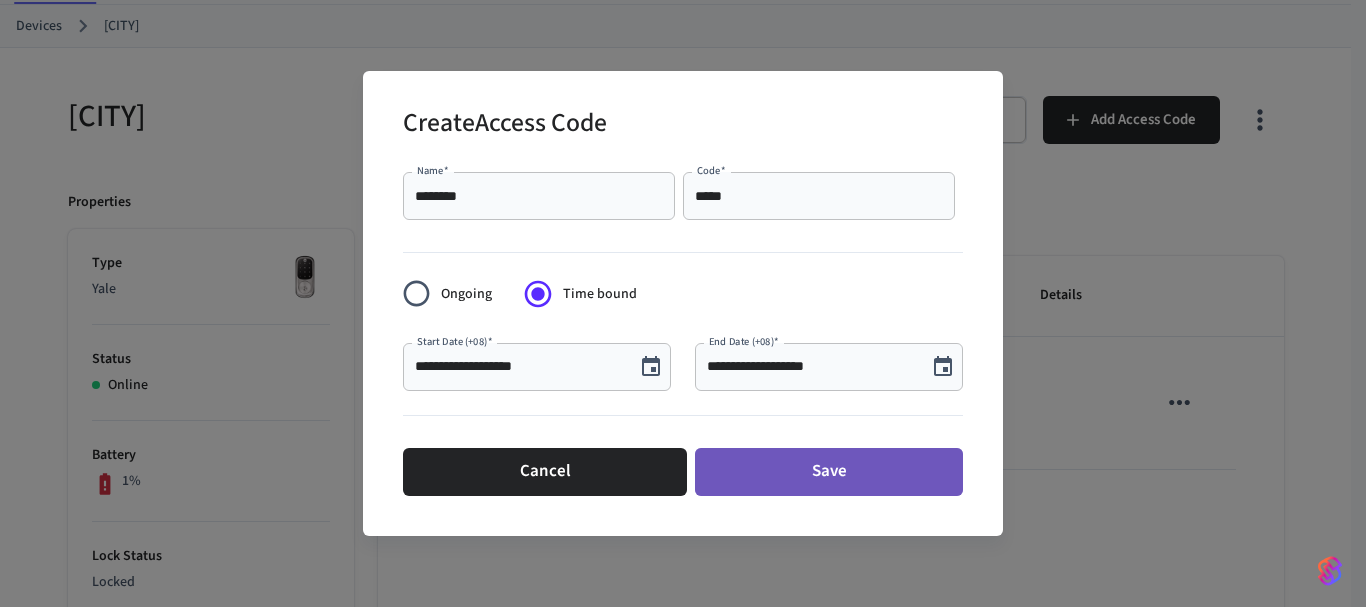click on "Save" at bounding box center [829, 472] 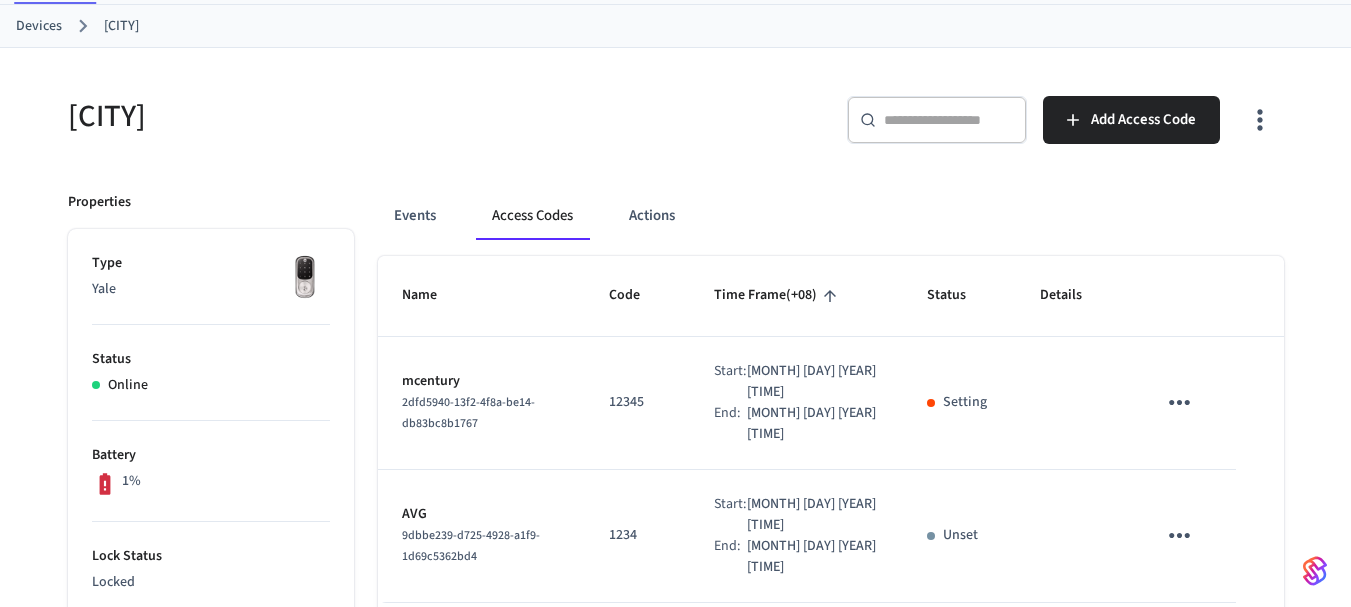 click 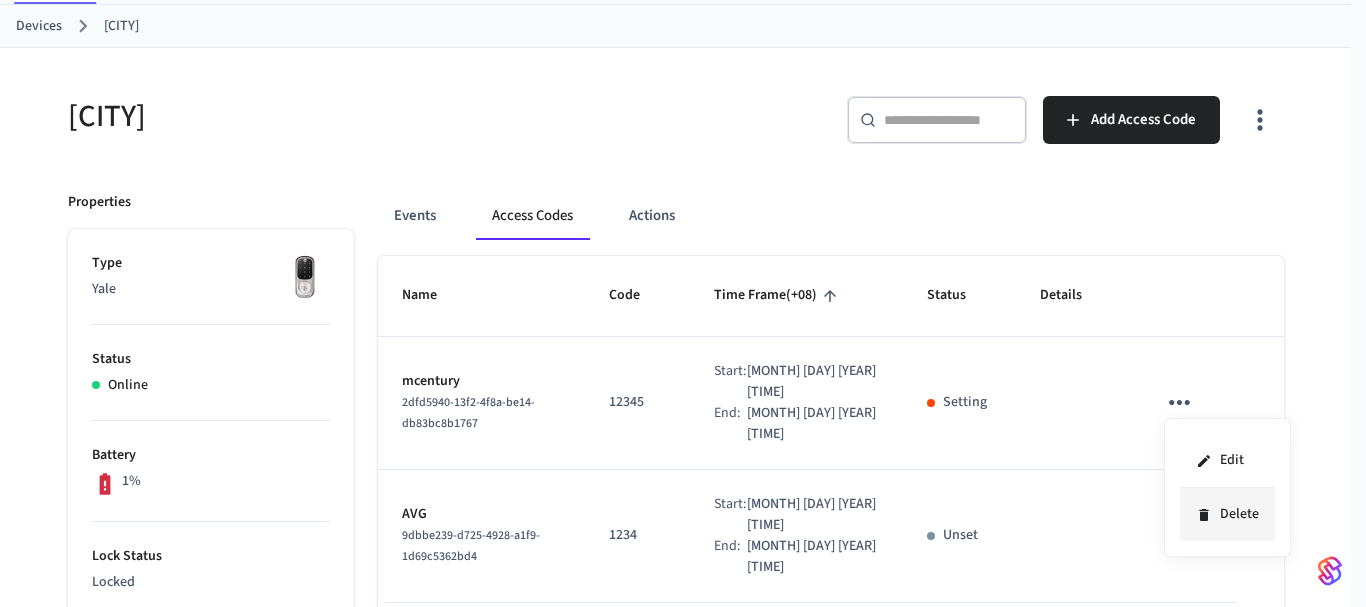 click on "Delete" at bounding box center [1227, 514] 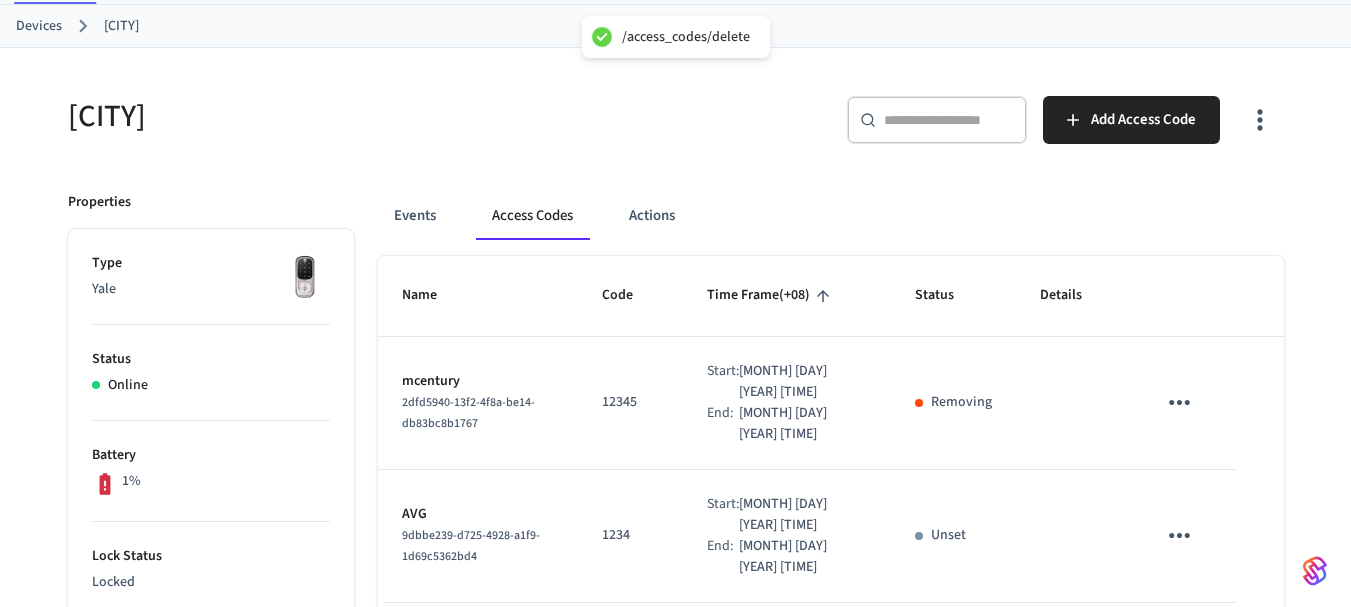 click 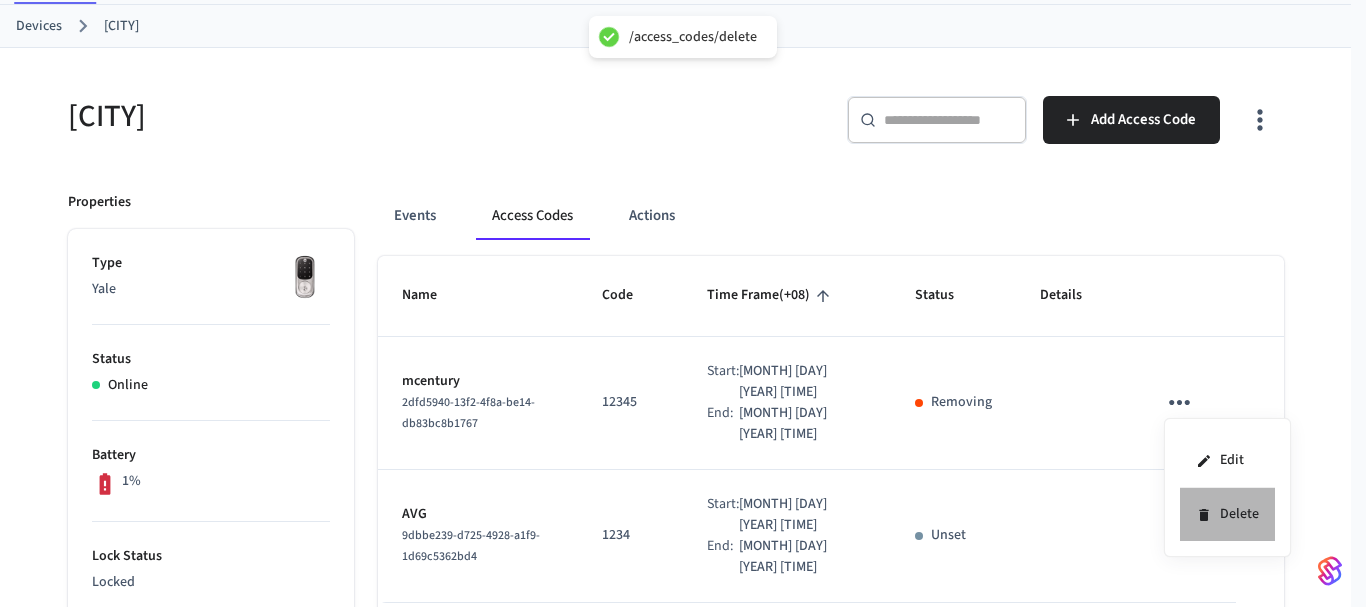 click on "Delete" at bounding box center [1227, 514] 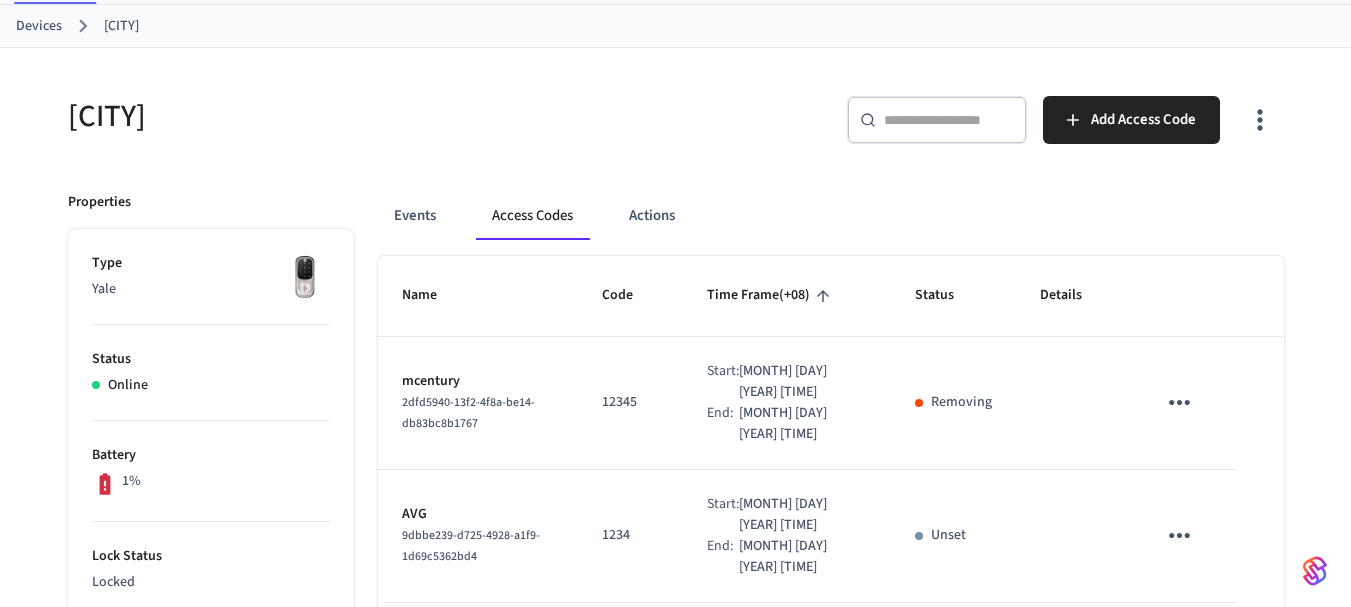 click 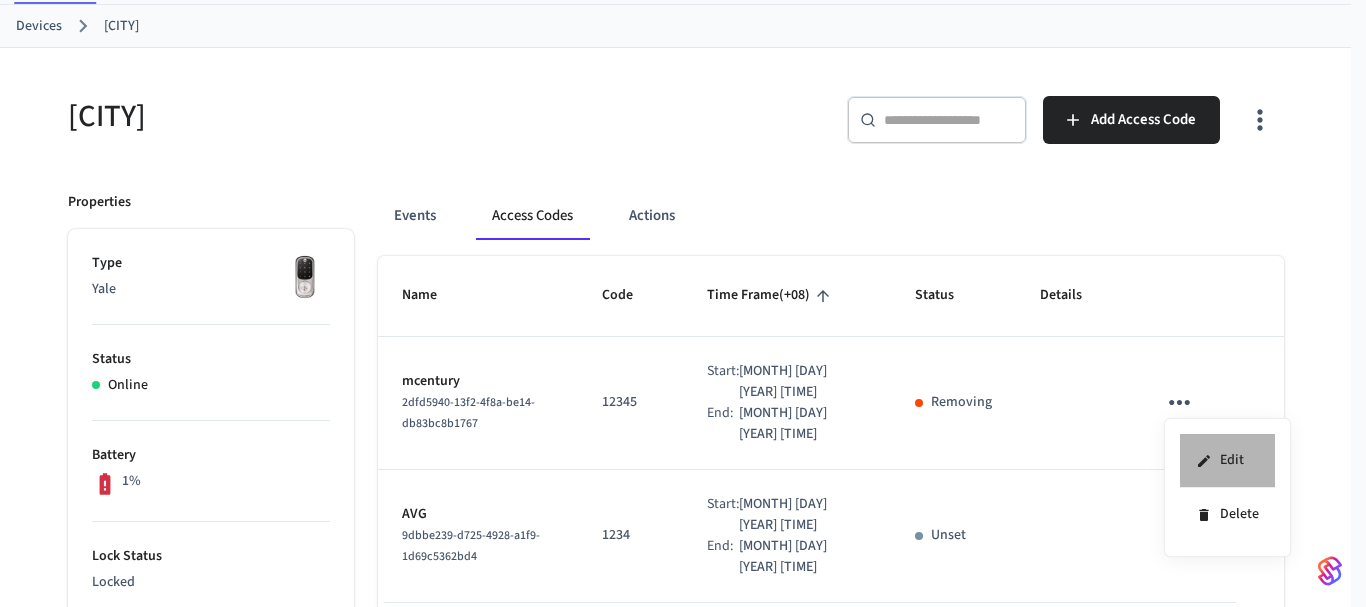 click on "Edit" at bounding box center (1227, 461) 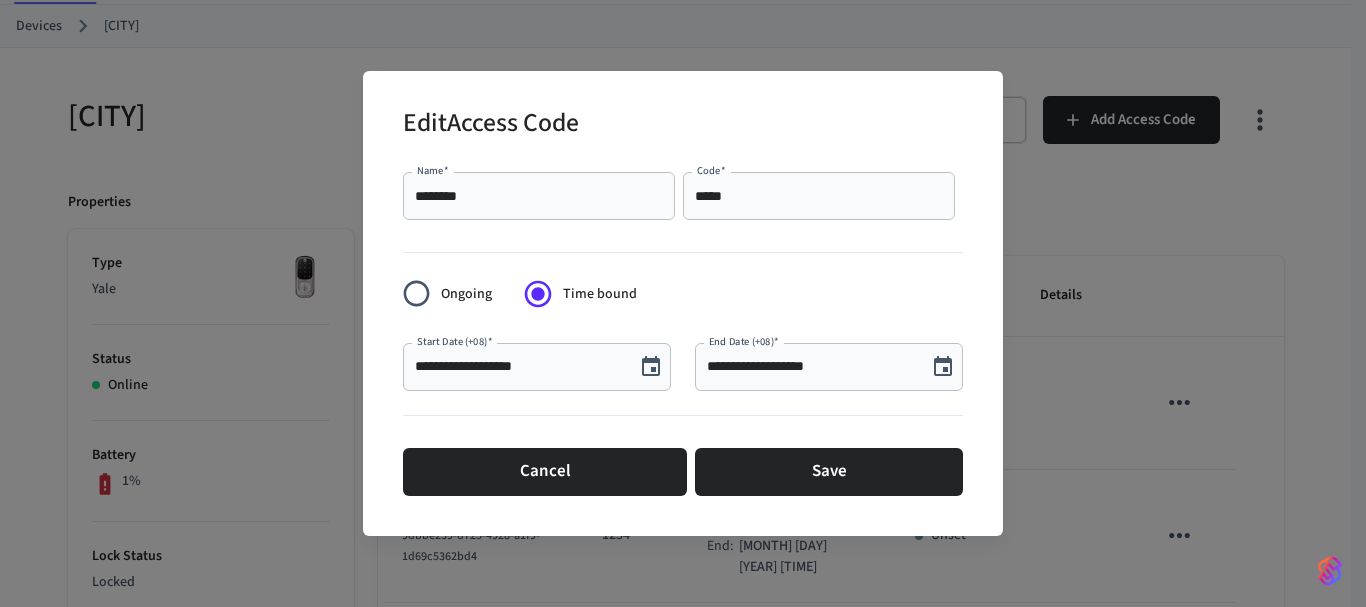 click on "**********" at bounding box center (519, 367) 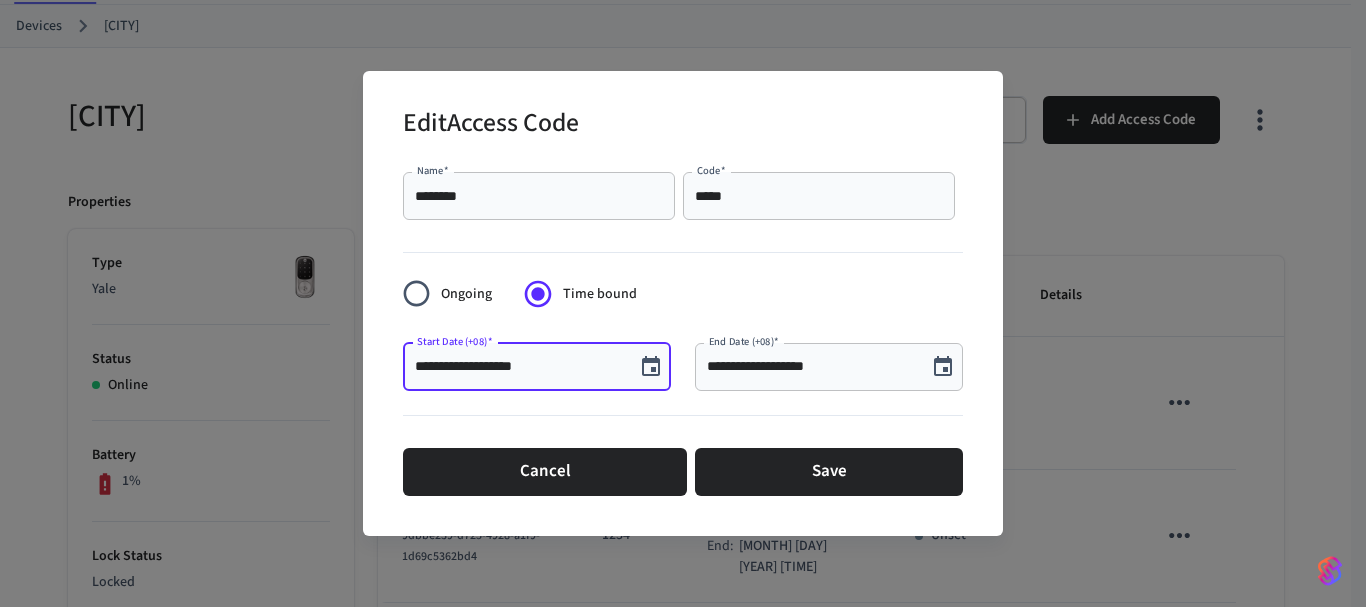 type on "**********" 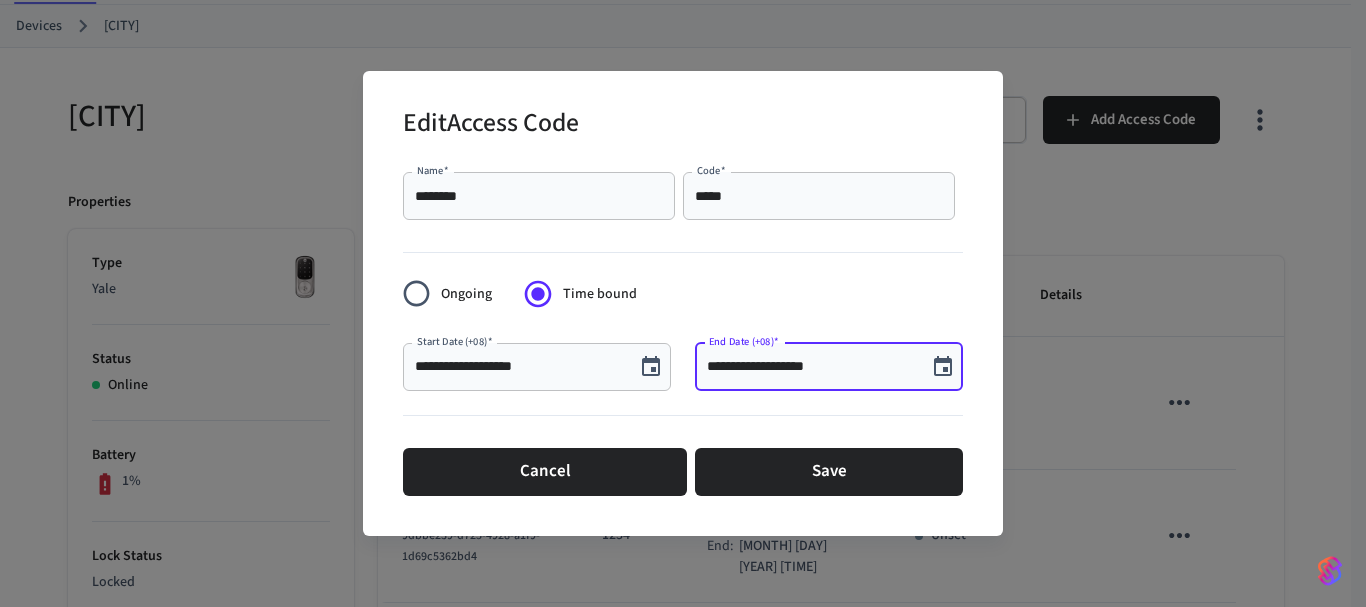 click on "**********" at bounding box center [811, 367] 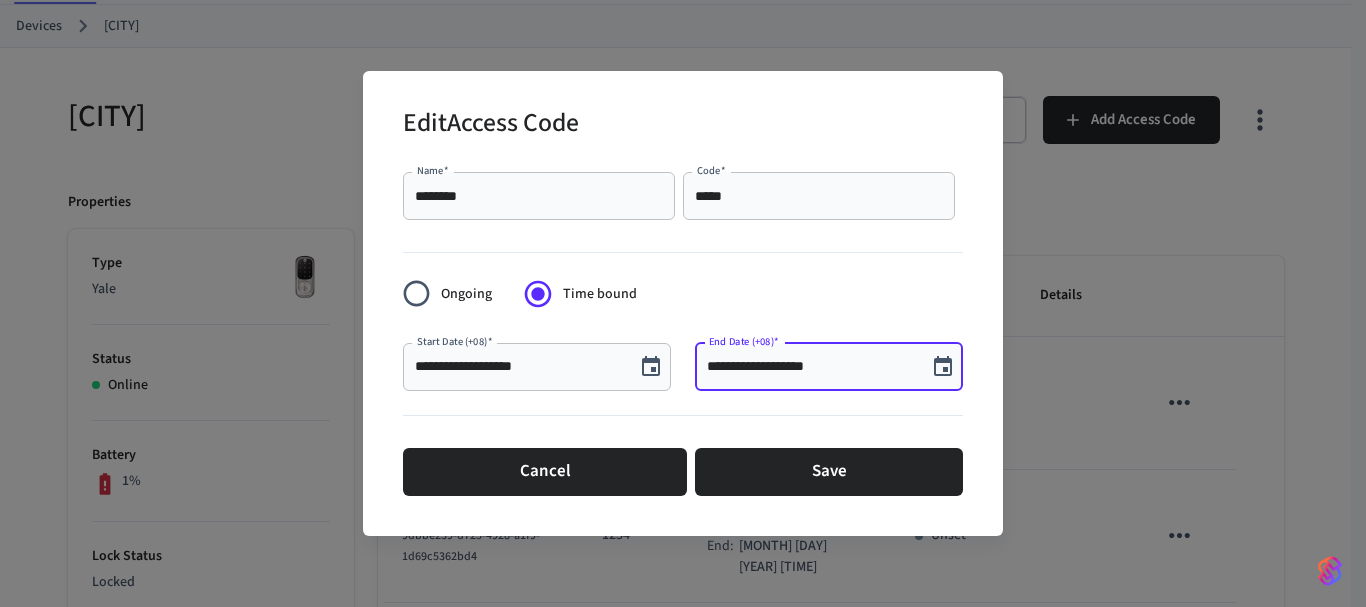 click on "**********" at bounding box center [811, 367] 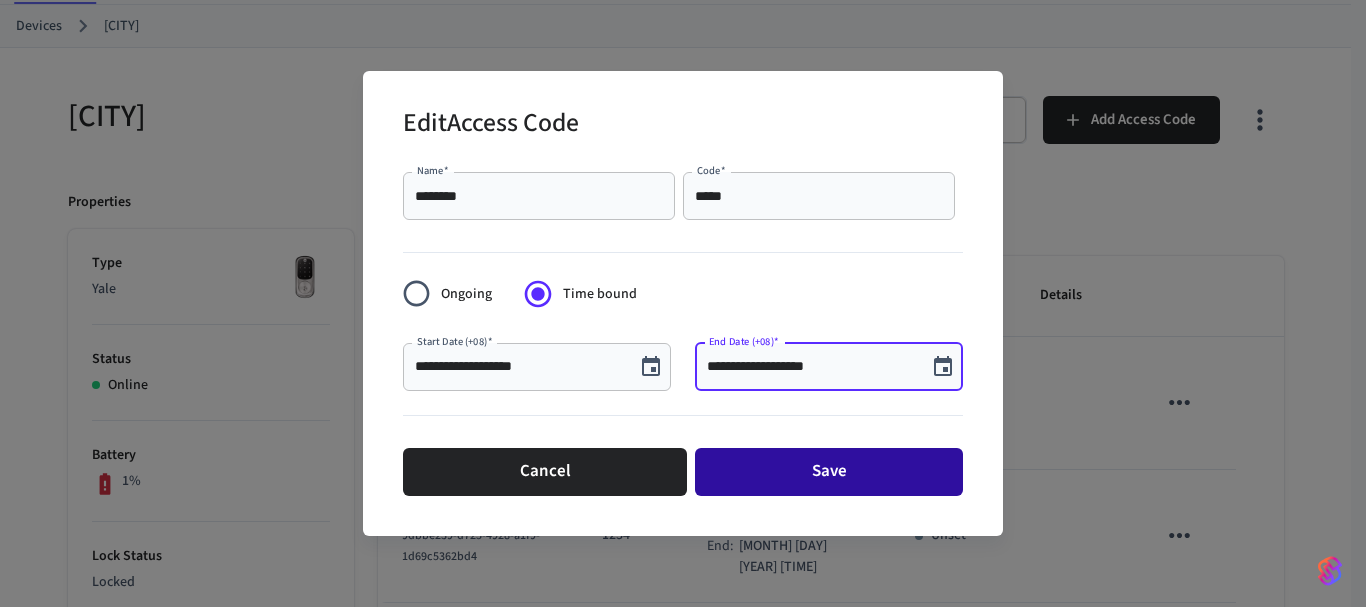 type on "**********" 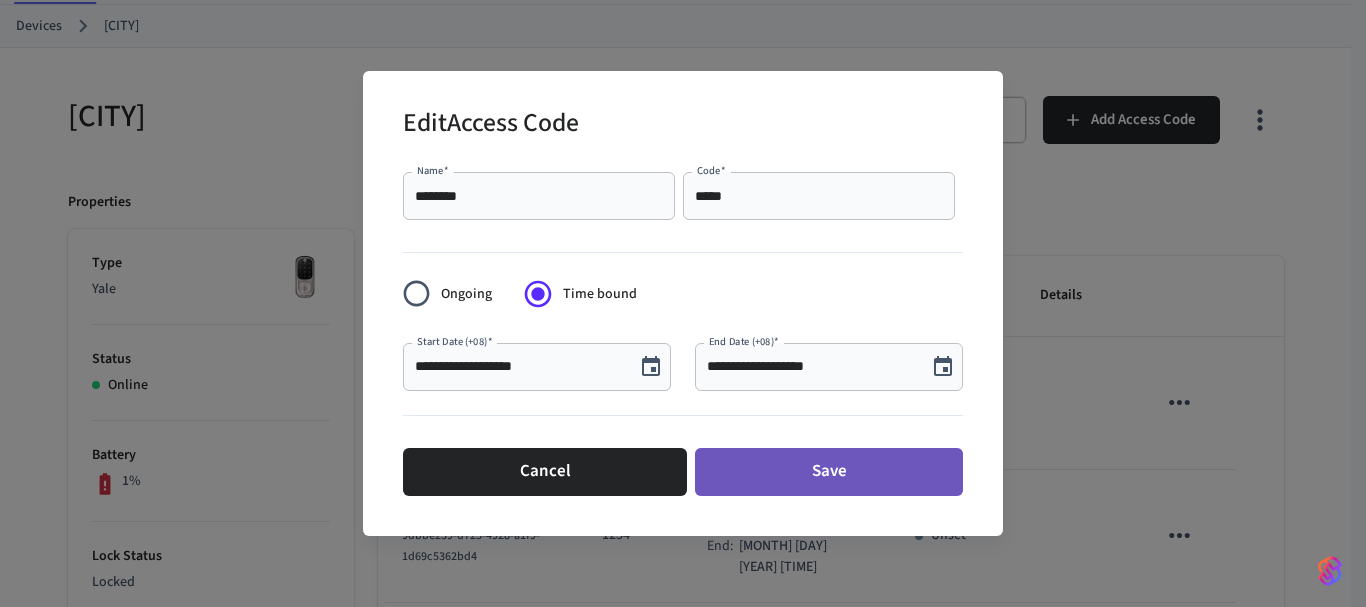click on "Save" at bounding box center [829, 472] 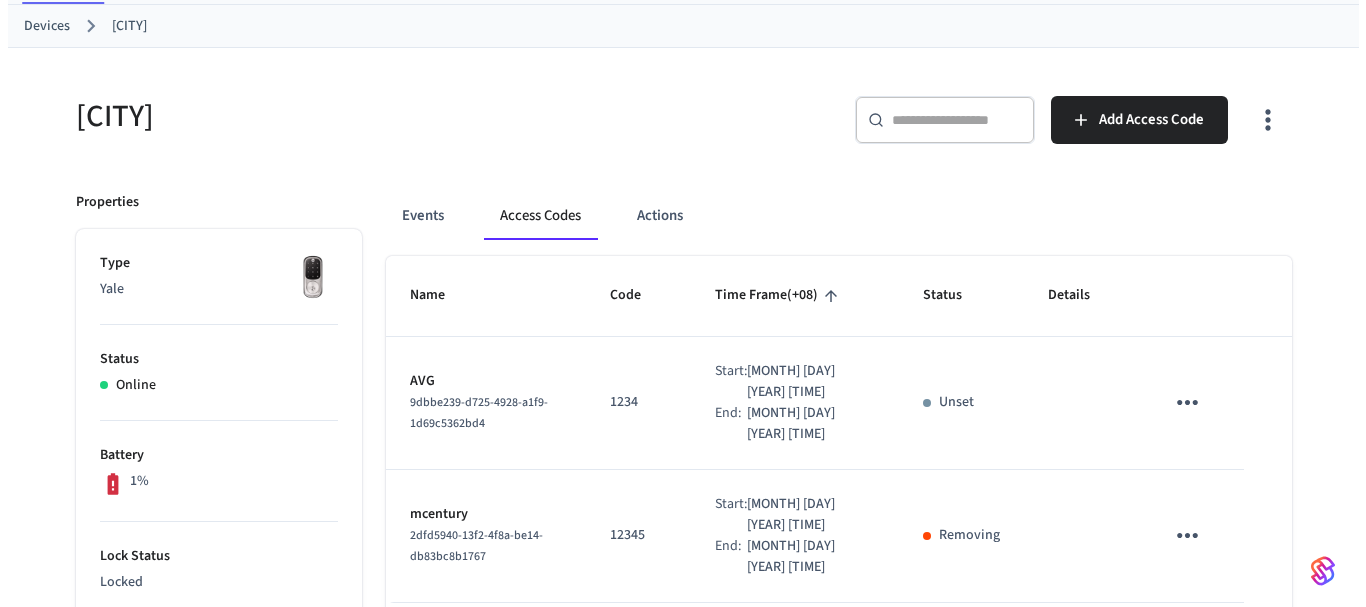 scroll, scrollTop: 200, scrollLeft: 0, axis: vertical 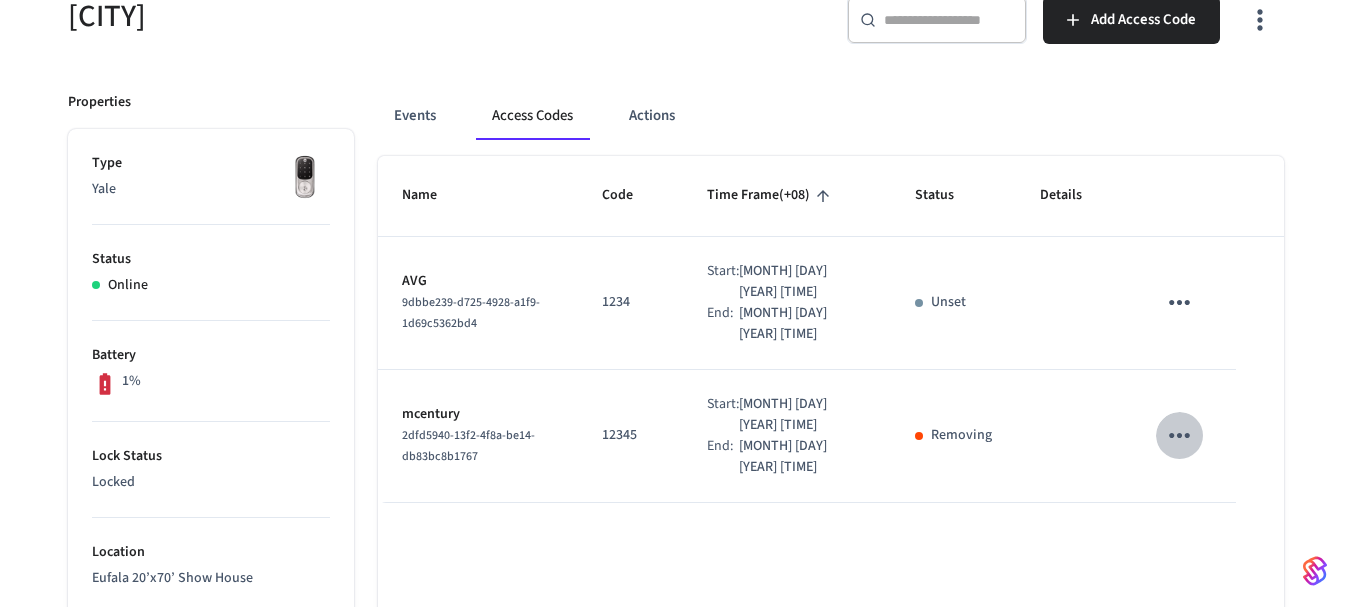 click 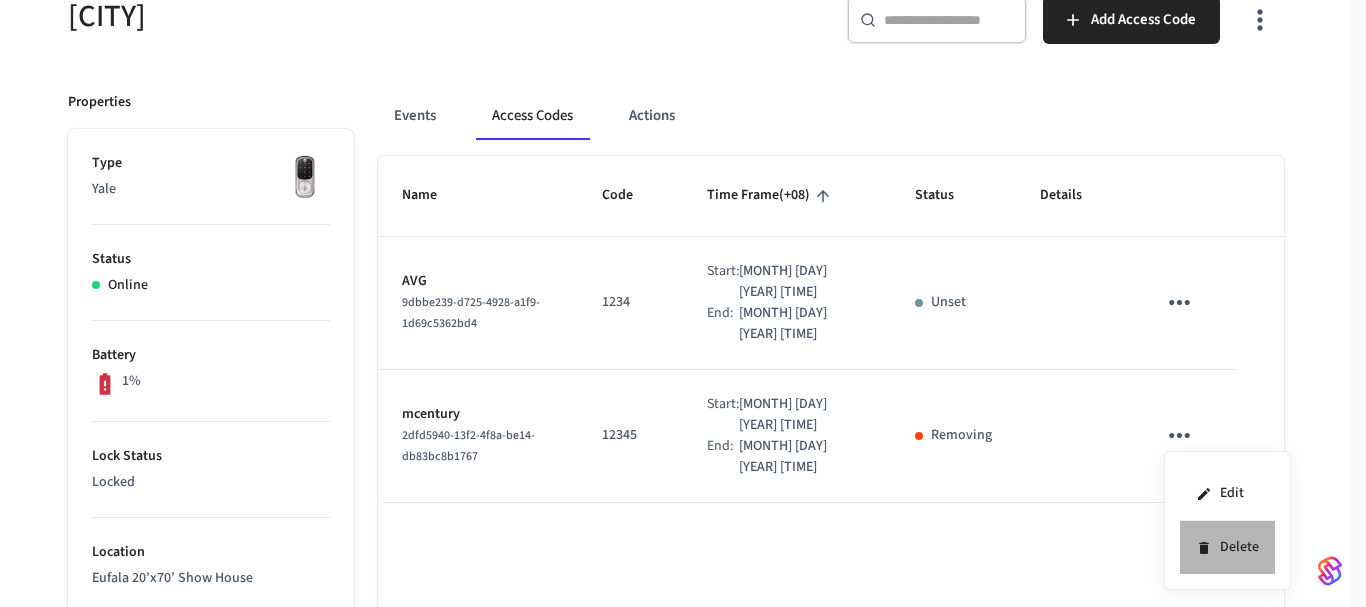 click on "Delete" at bounding box center [1227, 547] 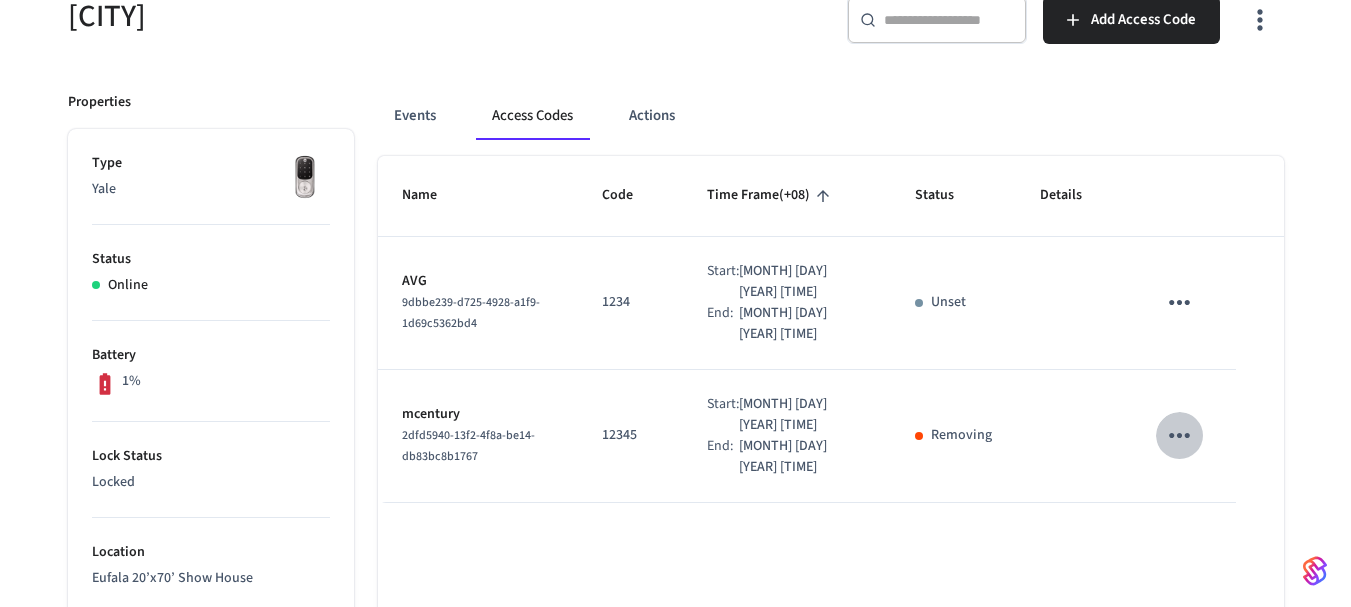 click 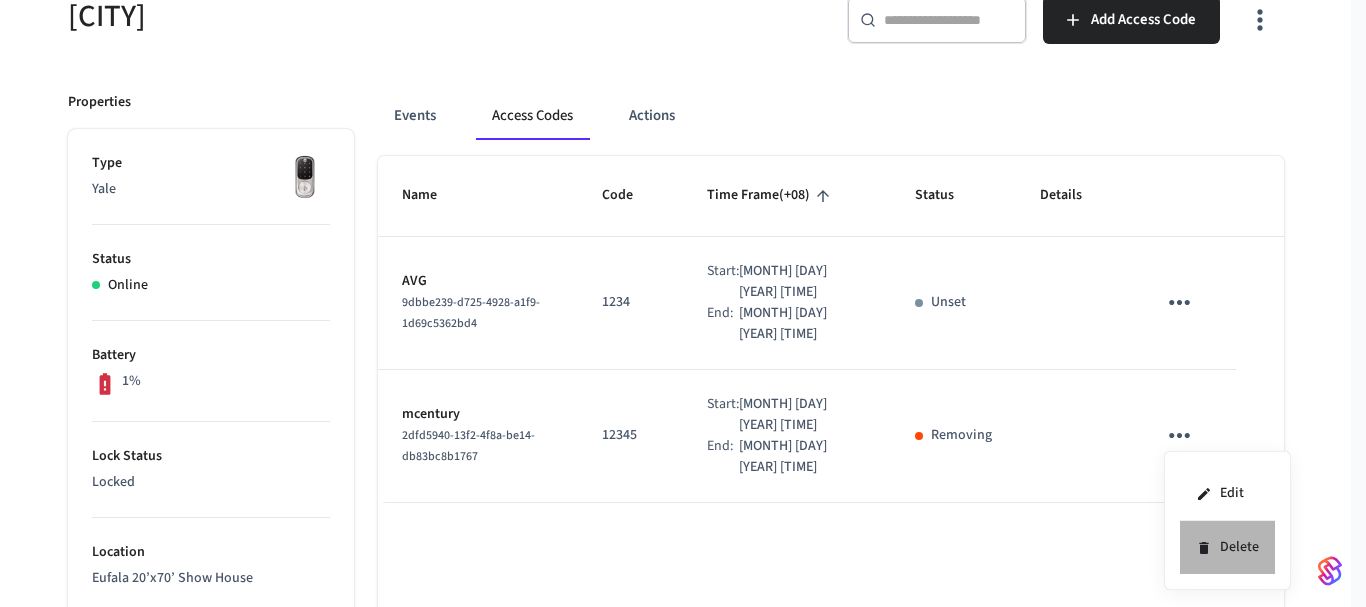click on "Delete" at bounding box center [1227, 547] 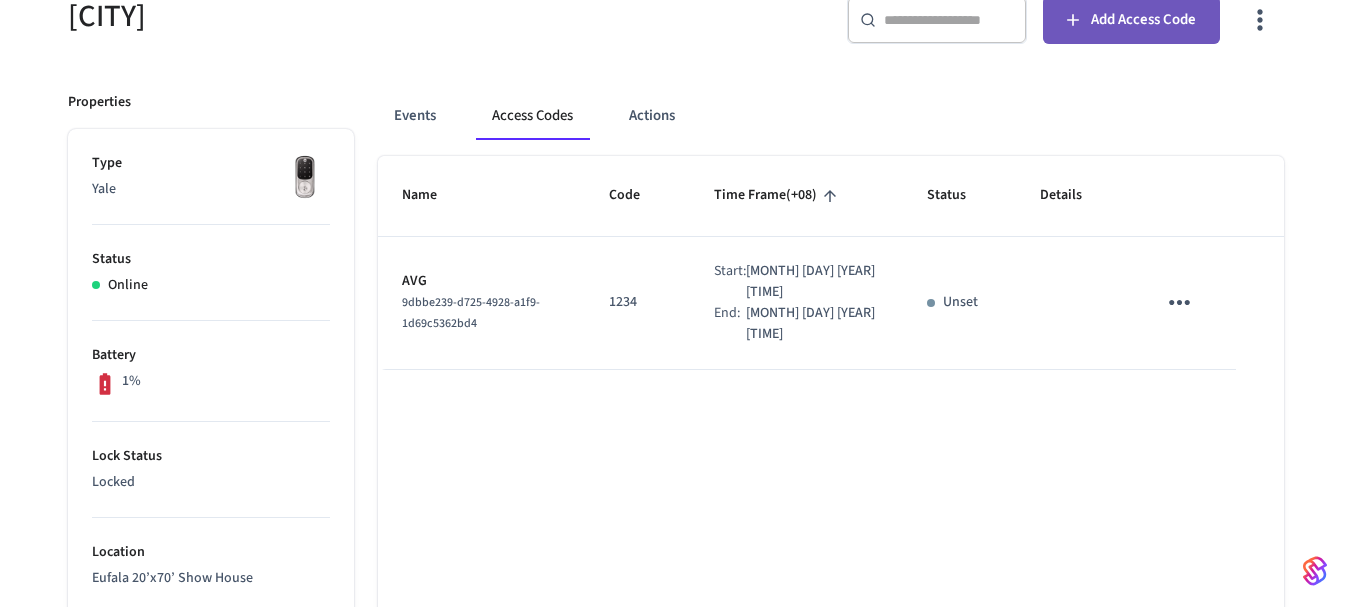 click on "Add Access Code" at bounding box center [1143, 20] 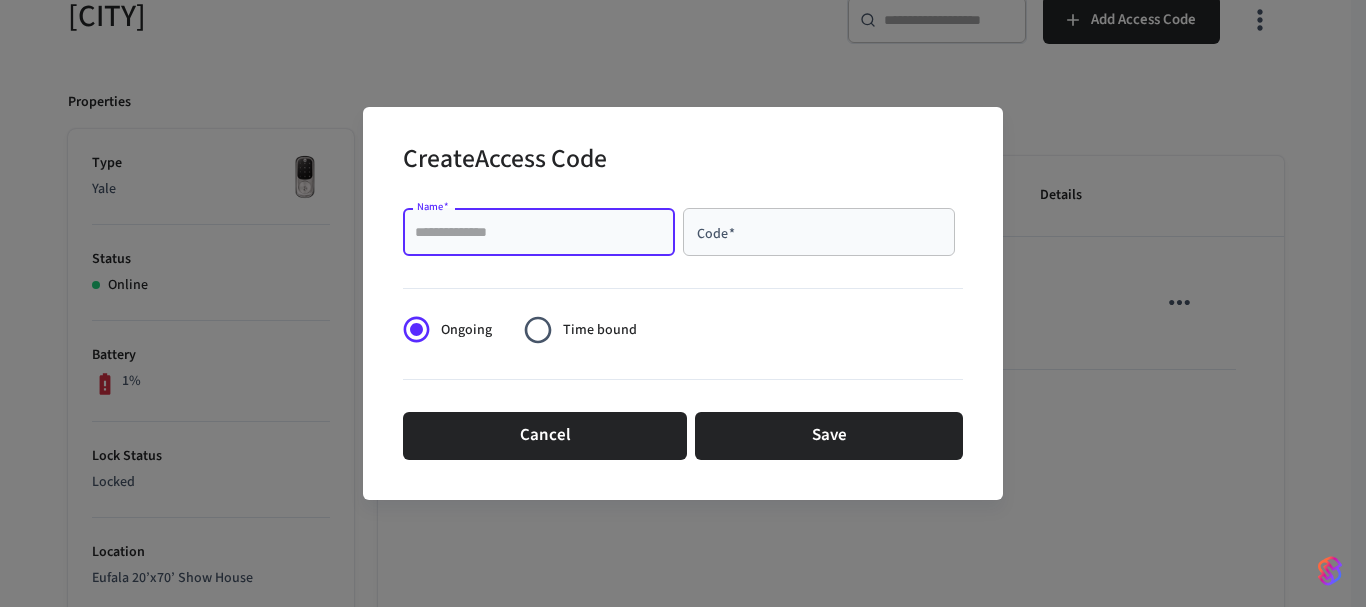 click on "[NAME]   *" at bounding box center [539, 232] 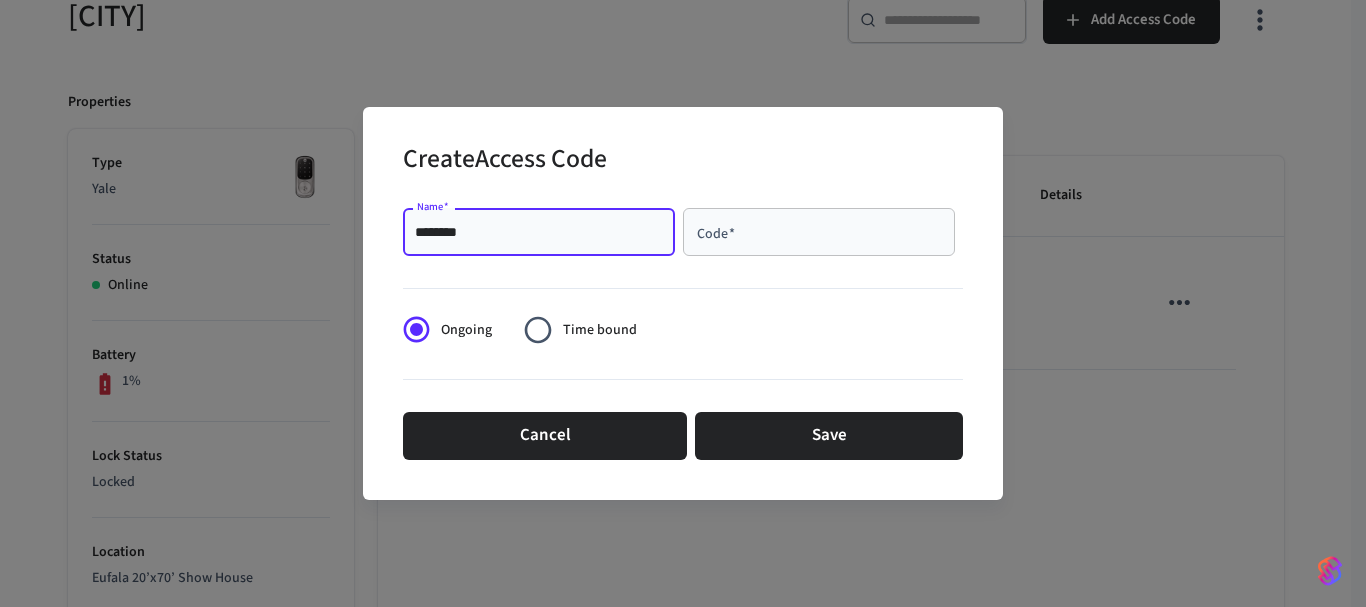 type on "********" 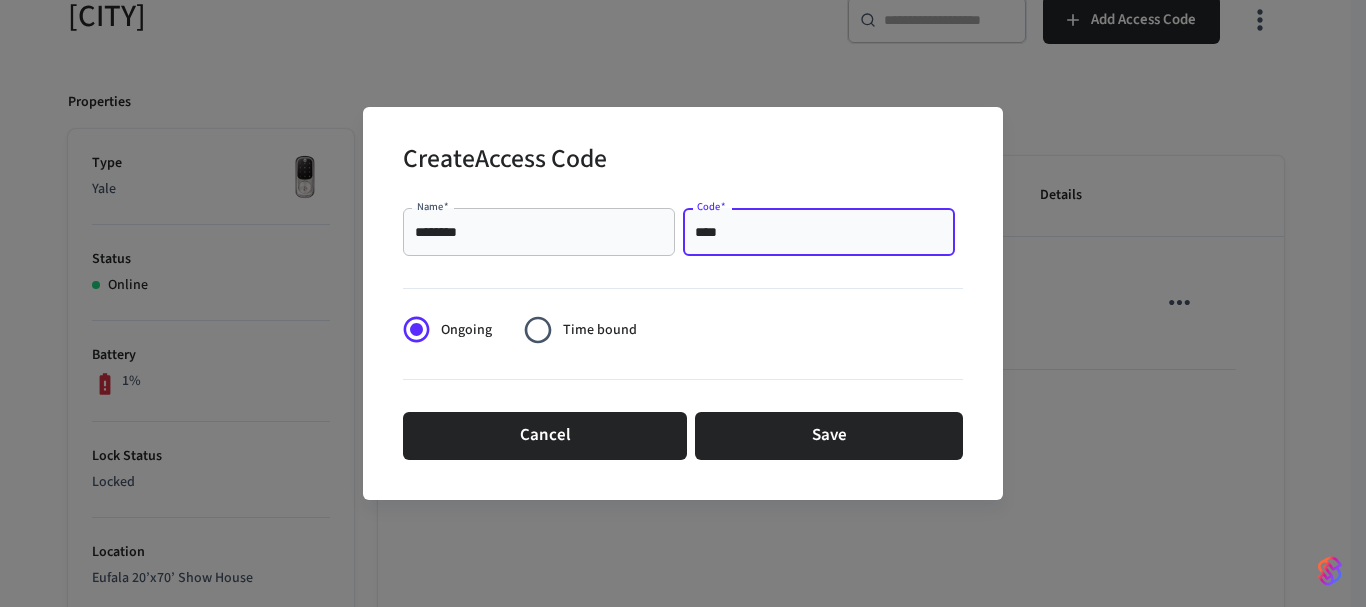 type on "****" 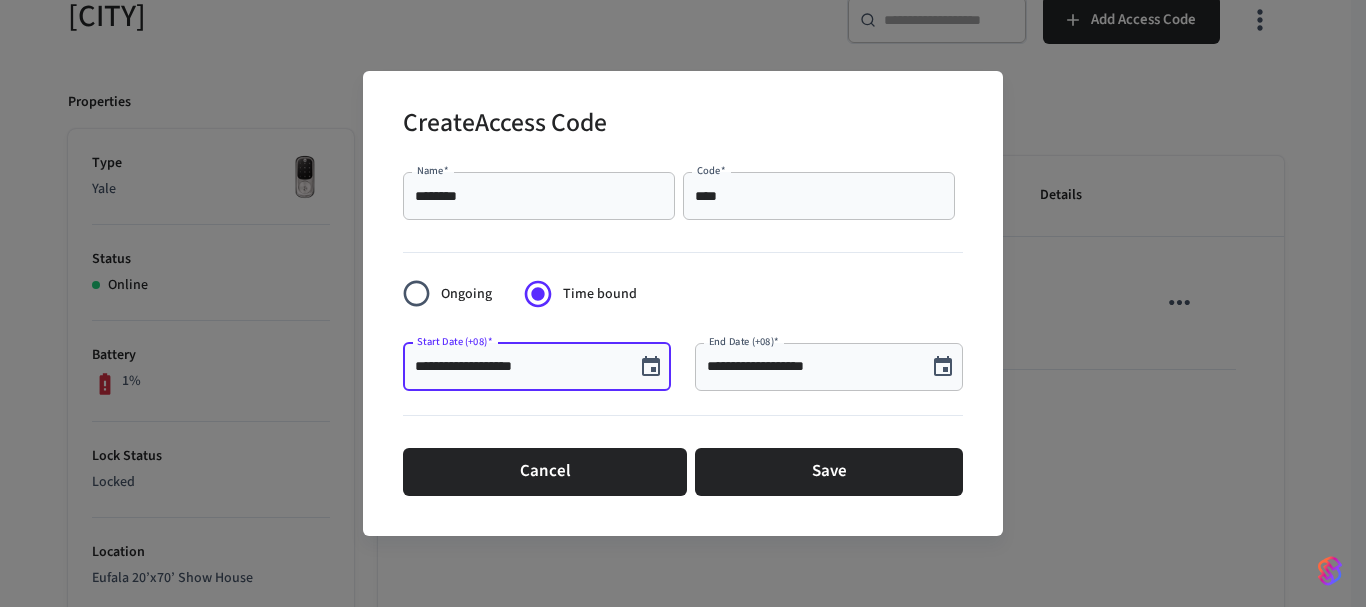 click on "**********" at bounding box center (519, 367) 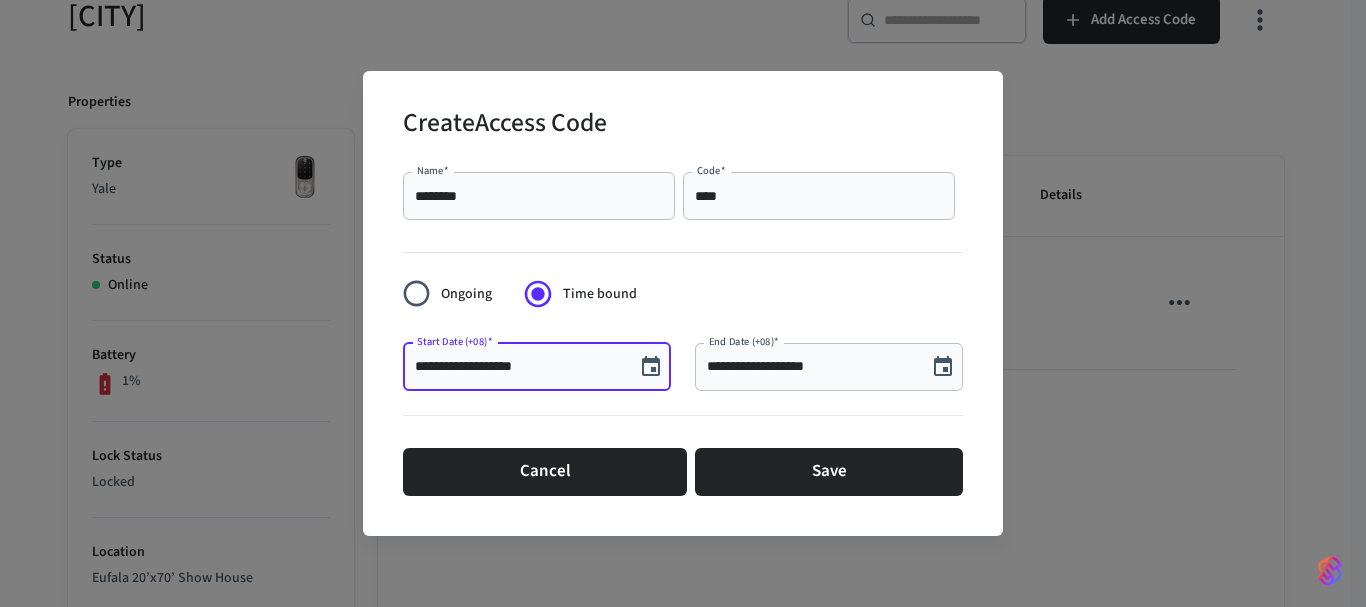 click on "**********" at bounding box center [519, 367] 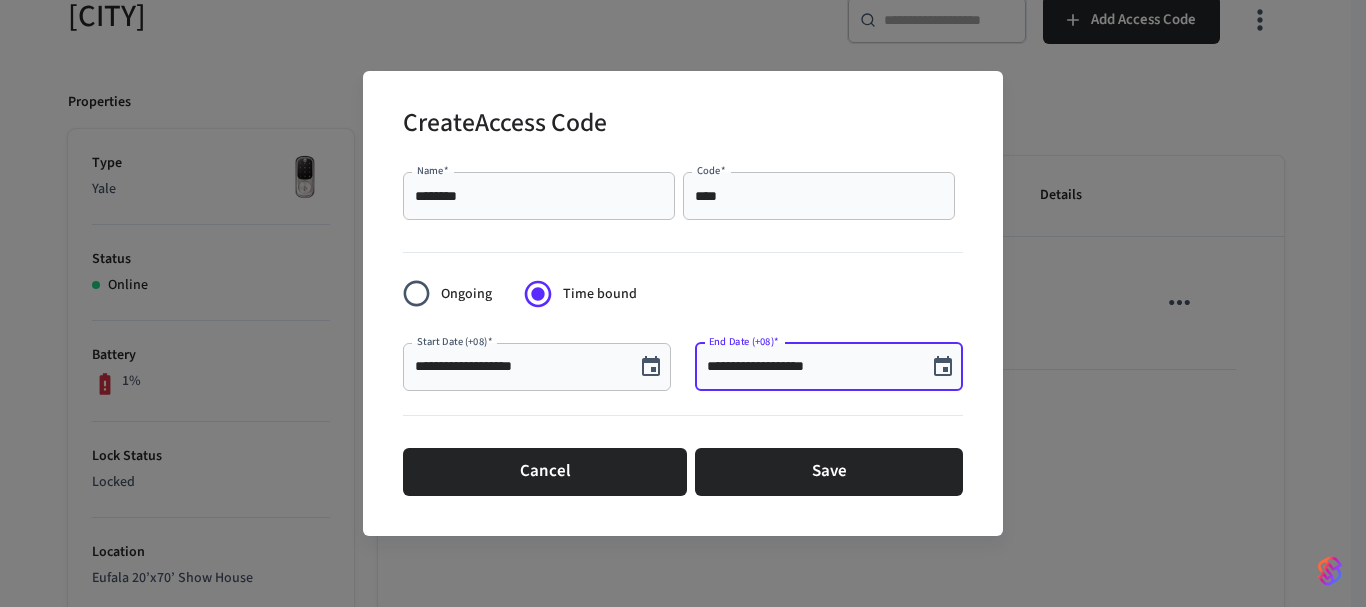 click on "**********" at bounding box center (811, 367) 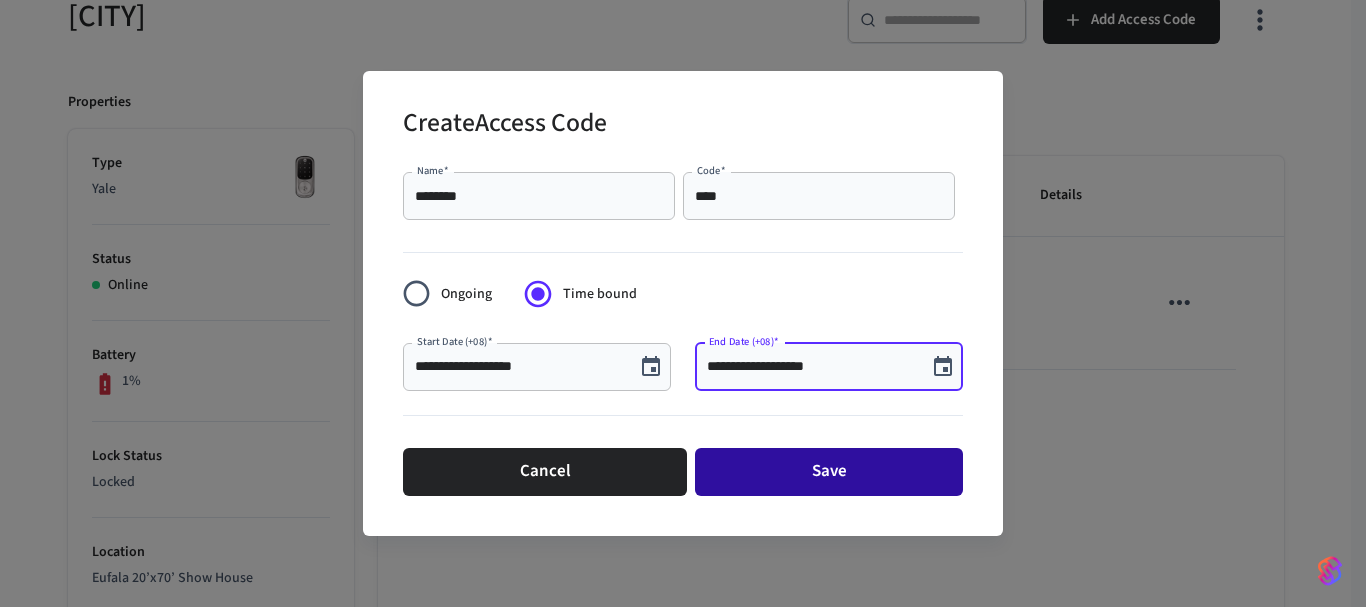 type on "**********" 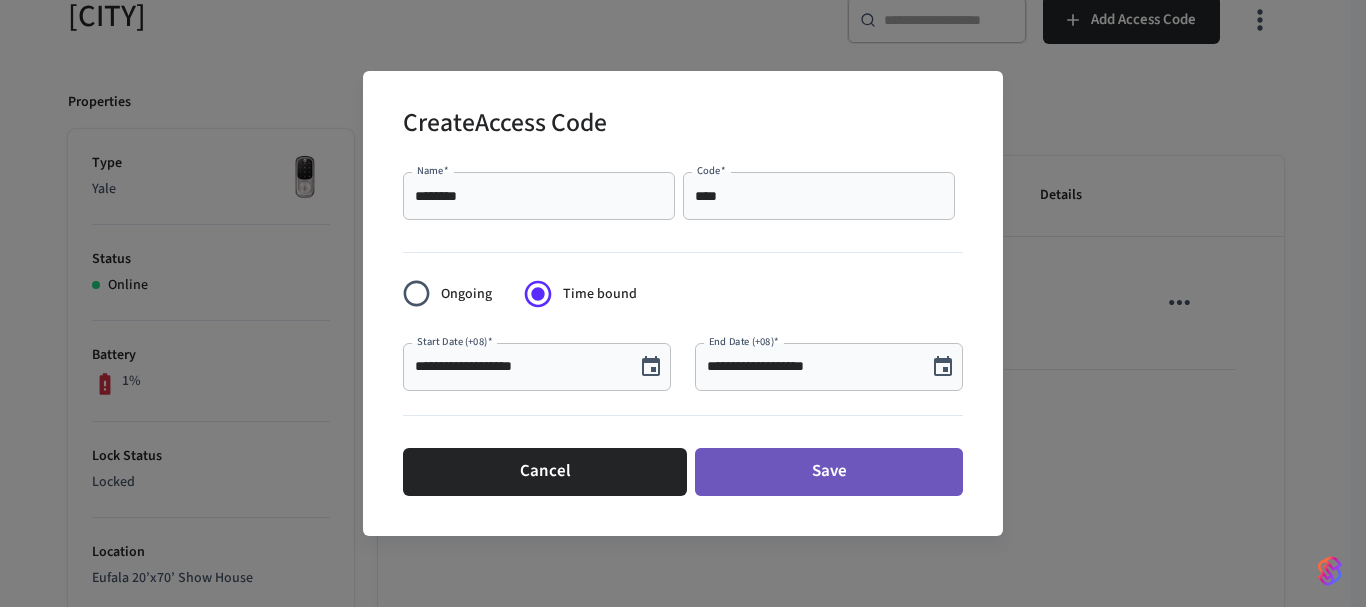 click on "Save" at bounding box center [829, 472] 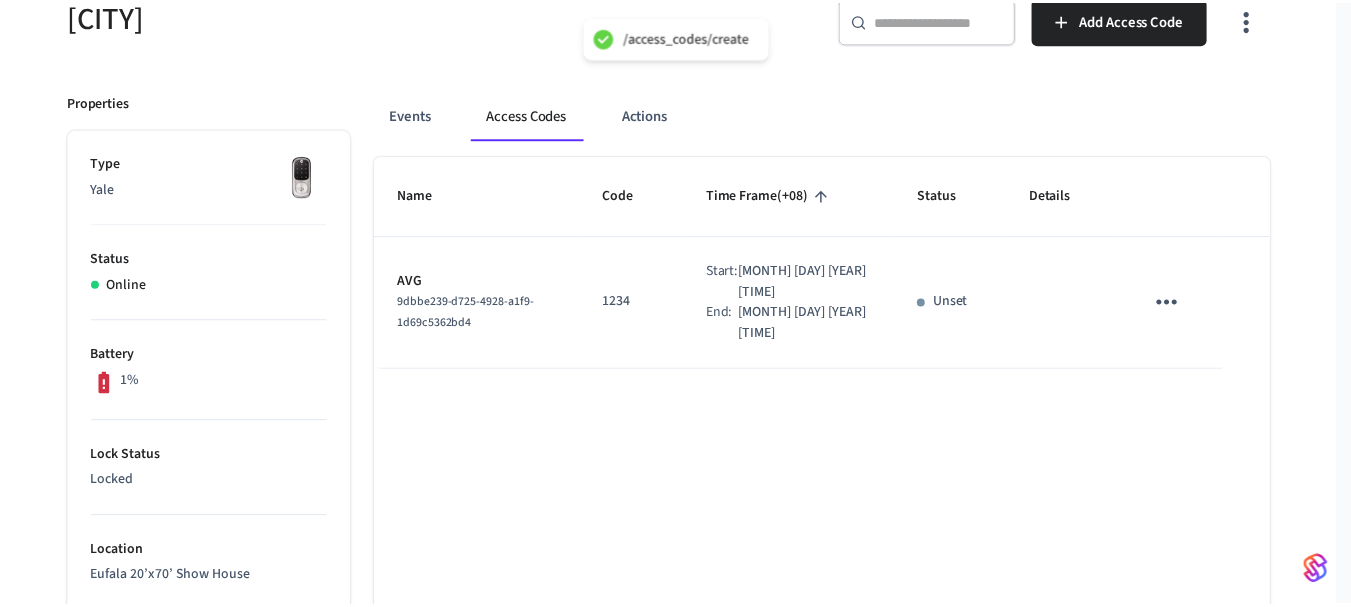 scroll, scrollTop: 196, scrollLeft: 0, axis: vertical 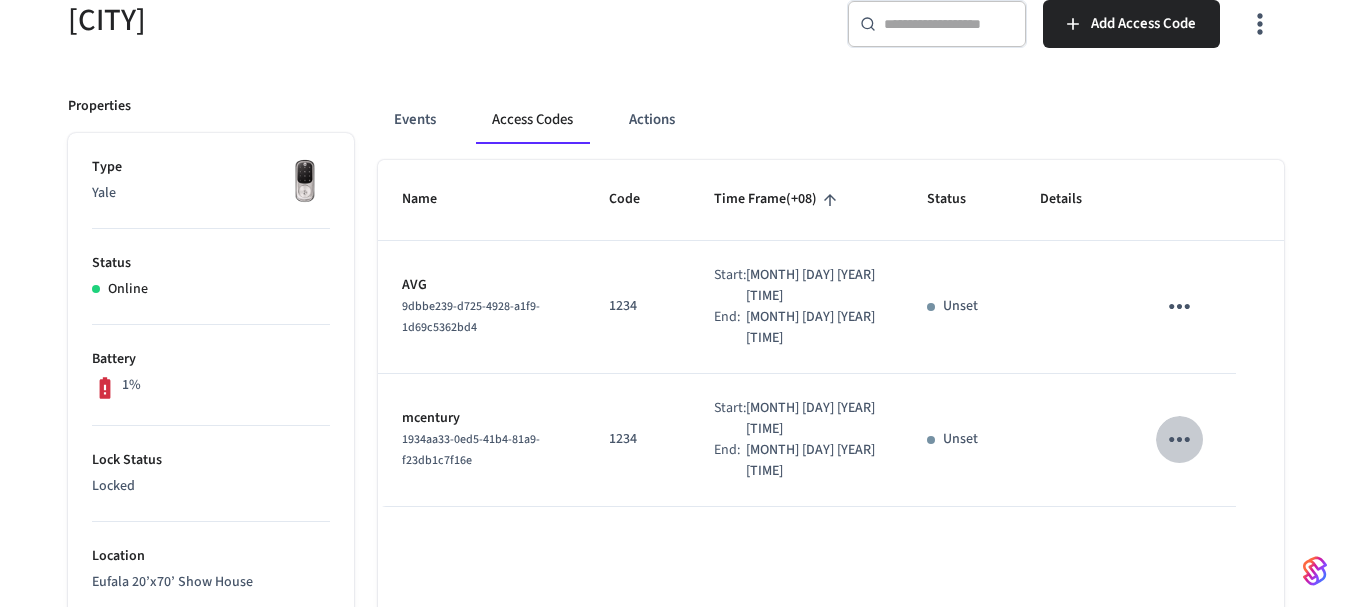 click 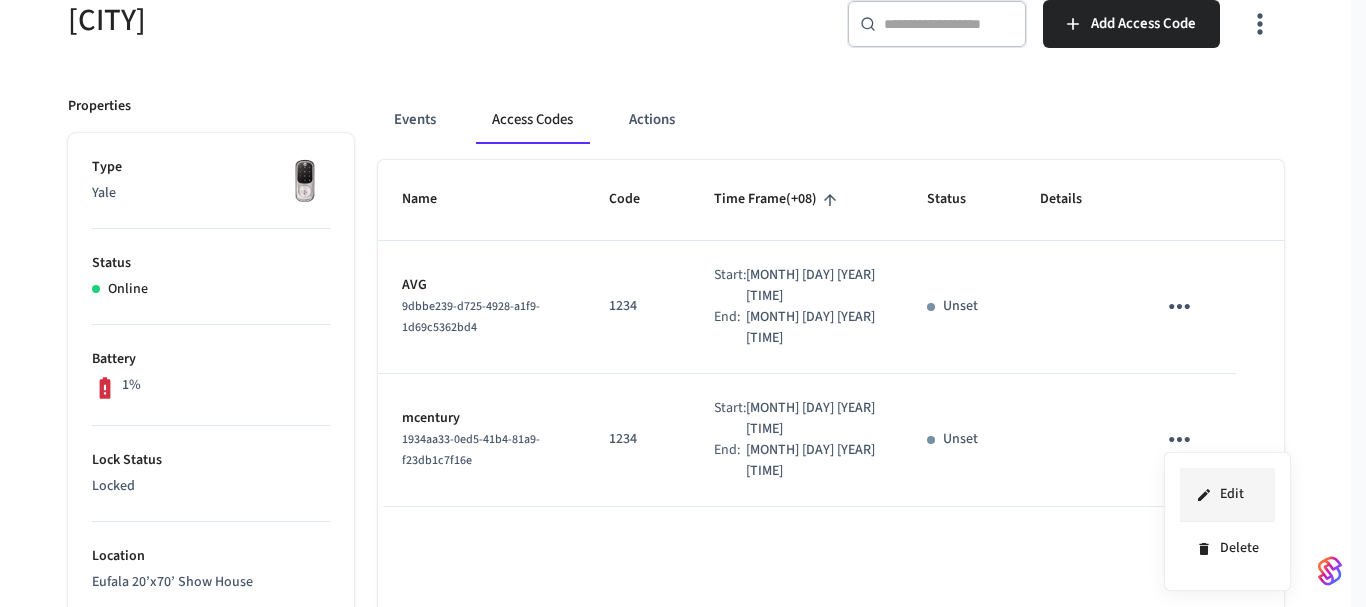 click on "Edit" at bounding box center [1227, 495] 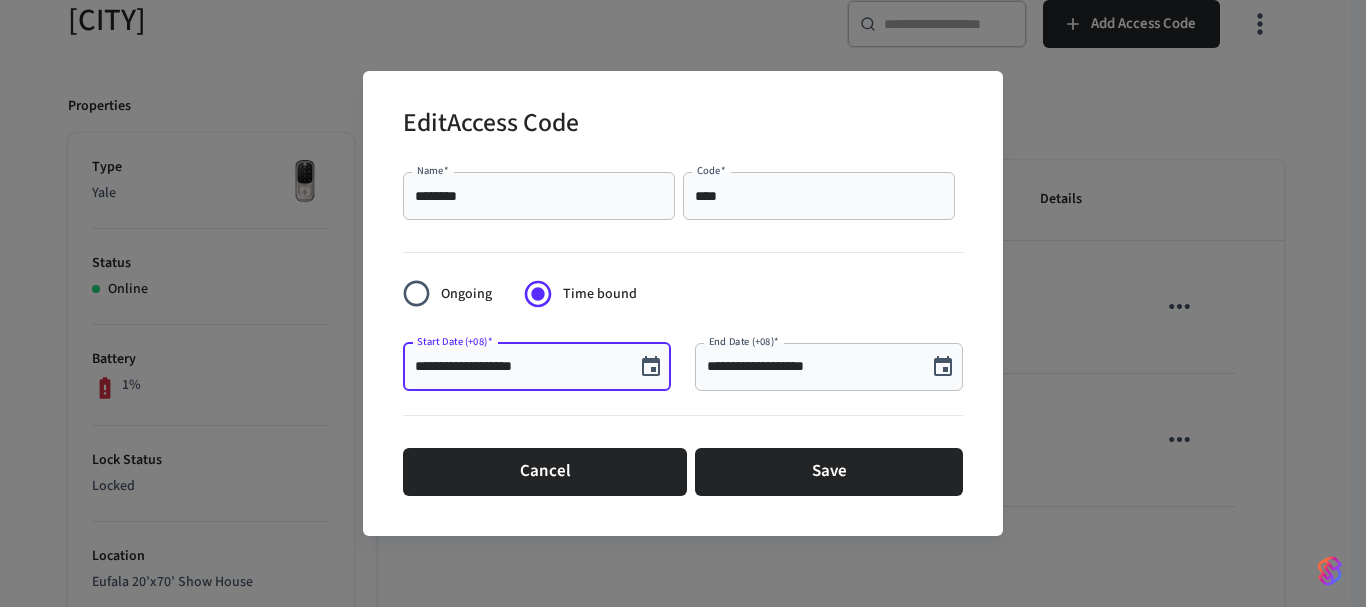 click on "**********" at bounding box center [519, 367] 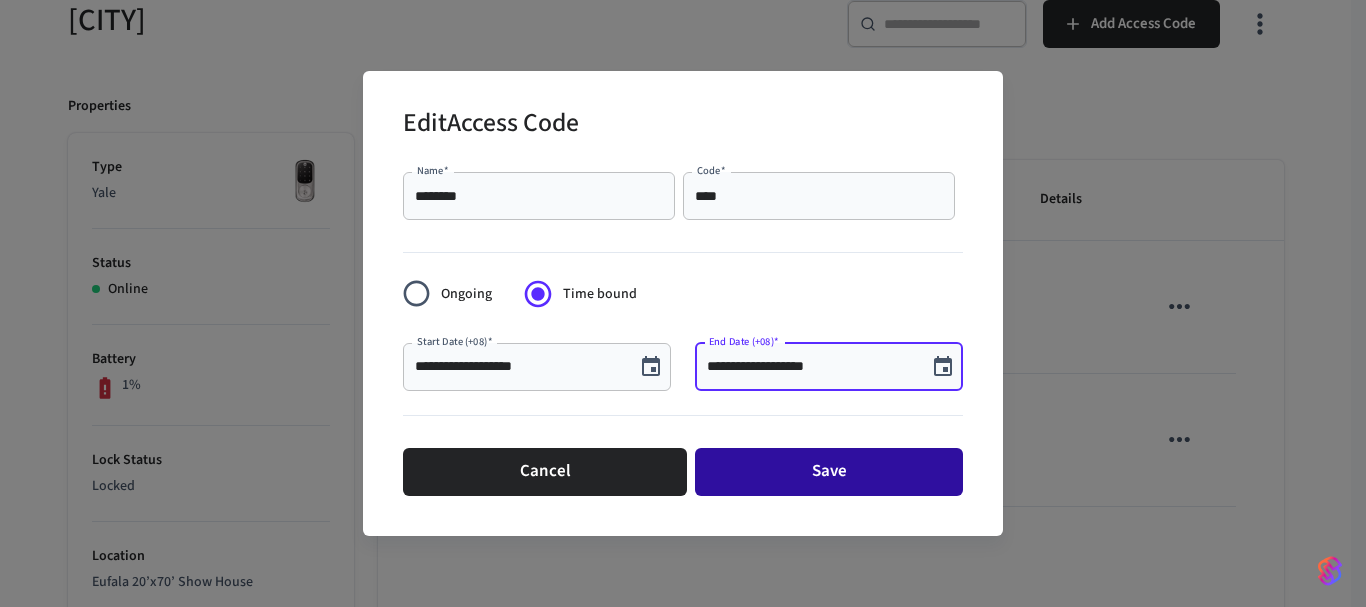 type on "**********" 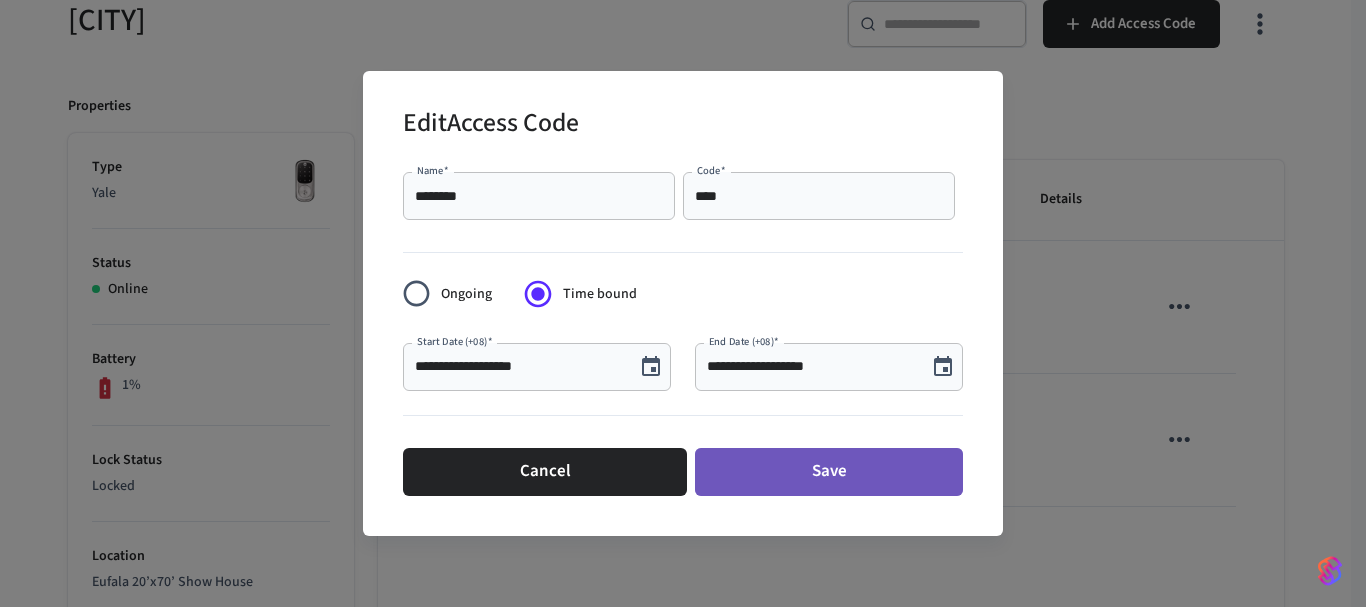 click on "Save" at bounding box center (829, 472) 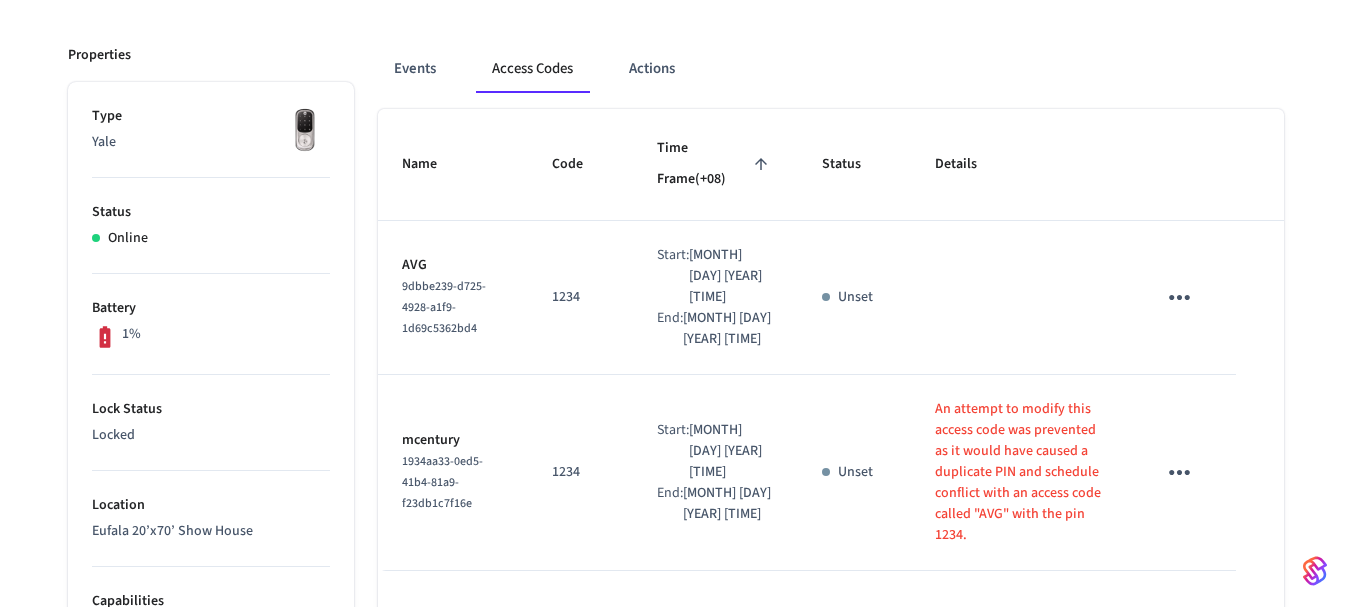scroll, scrollTop: 296, scrollLeft: 0, axis: vertical 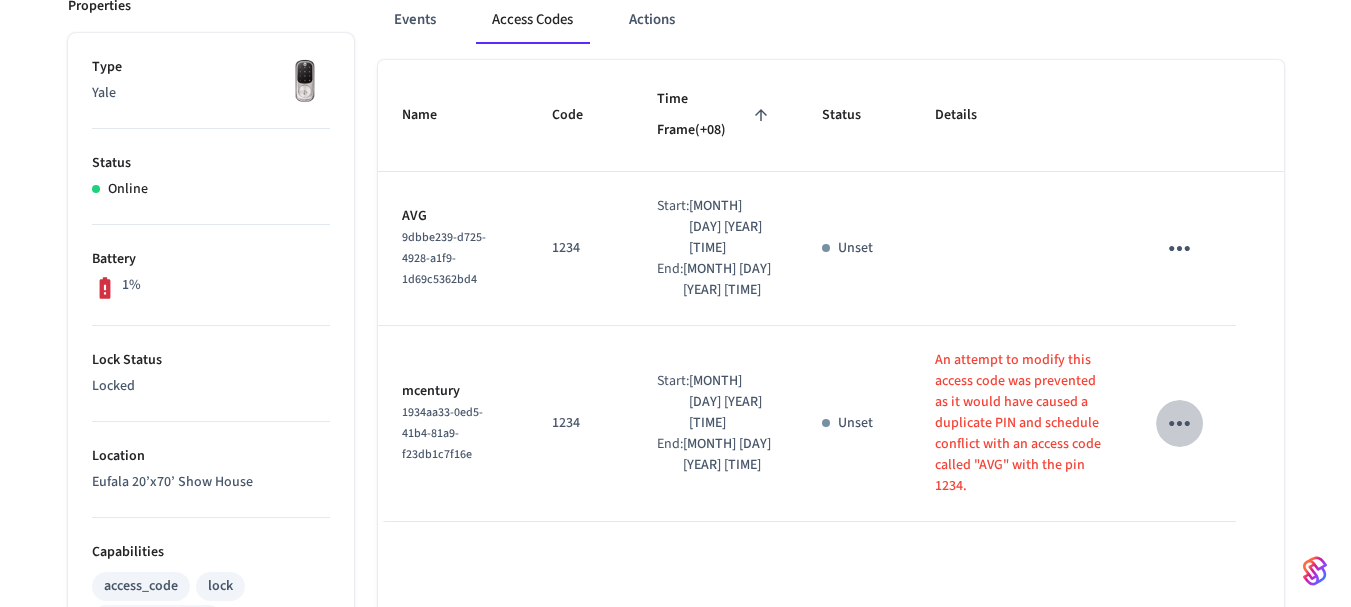 click 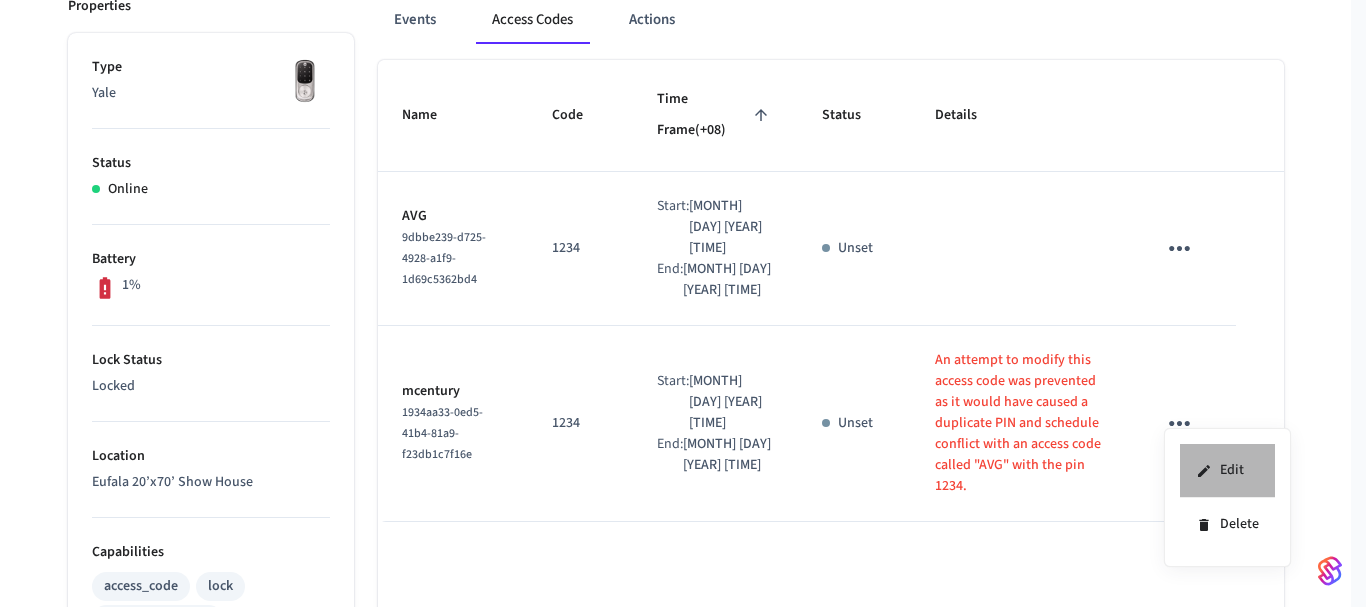 click on "Edit" at bounding box center (1227, 471) 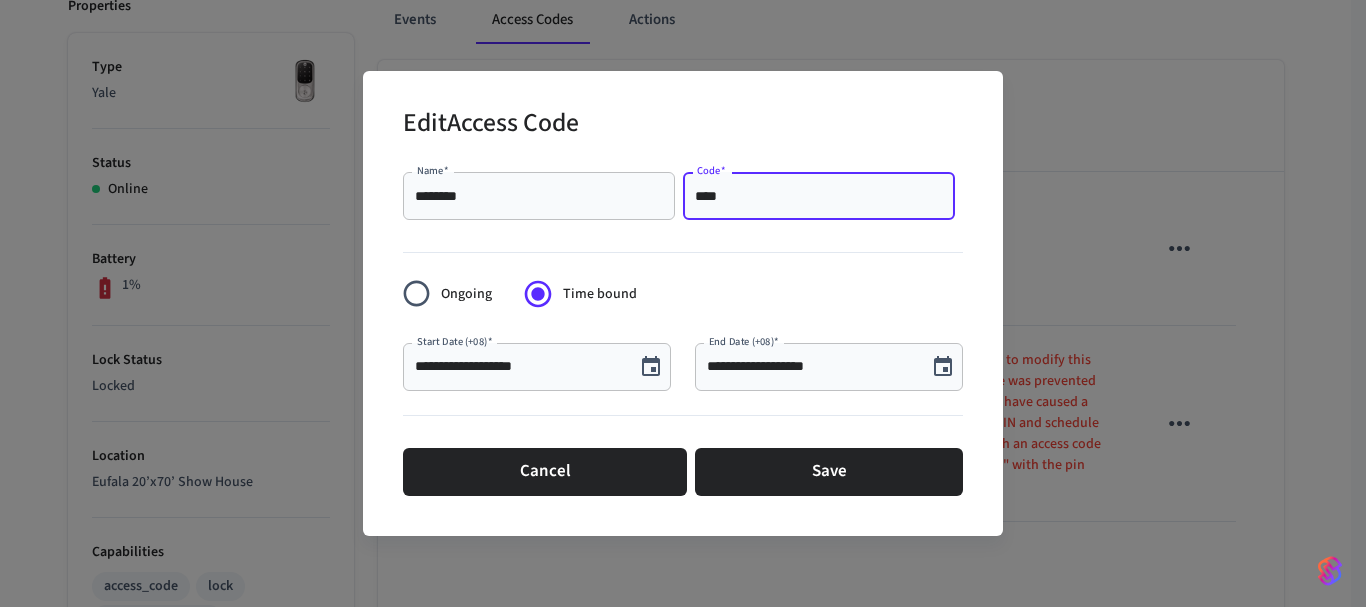 click on "****" at bounding box center (819, 196) 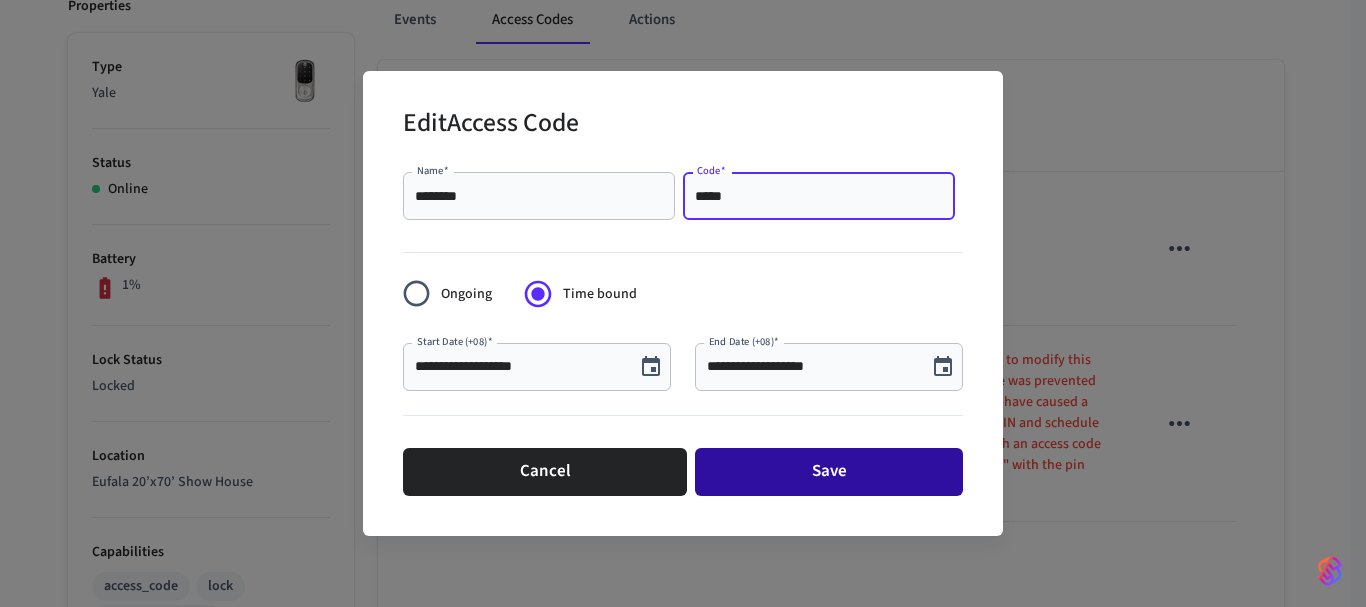 type on "*****" 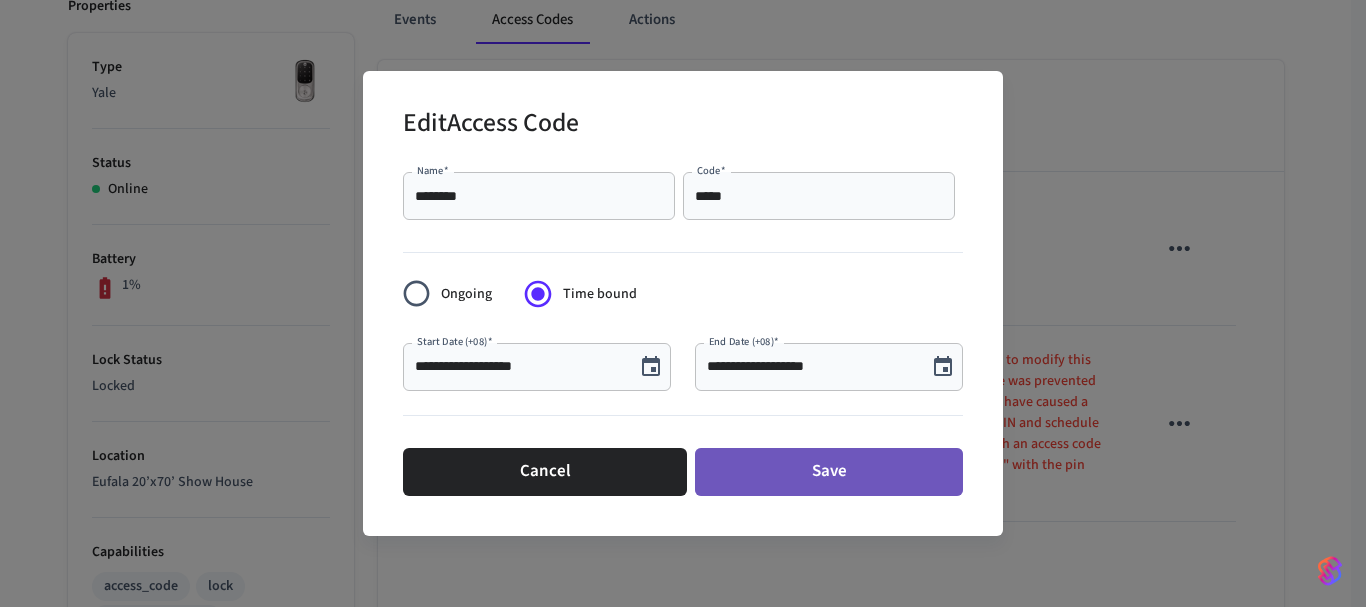 click on "Save" at bounding box center (829, 472) 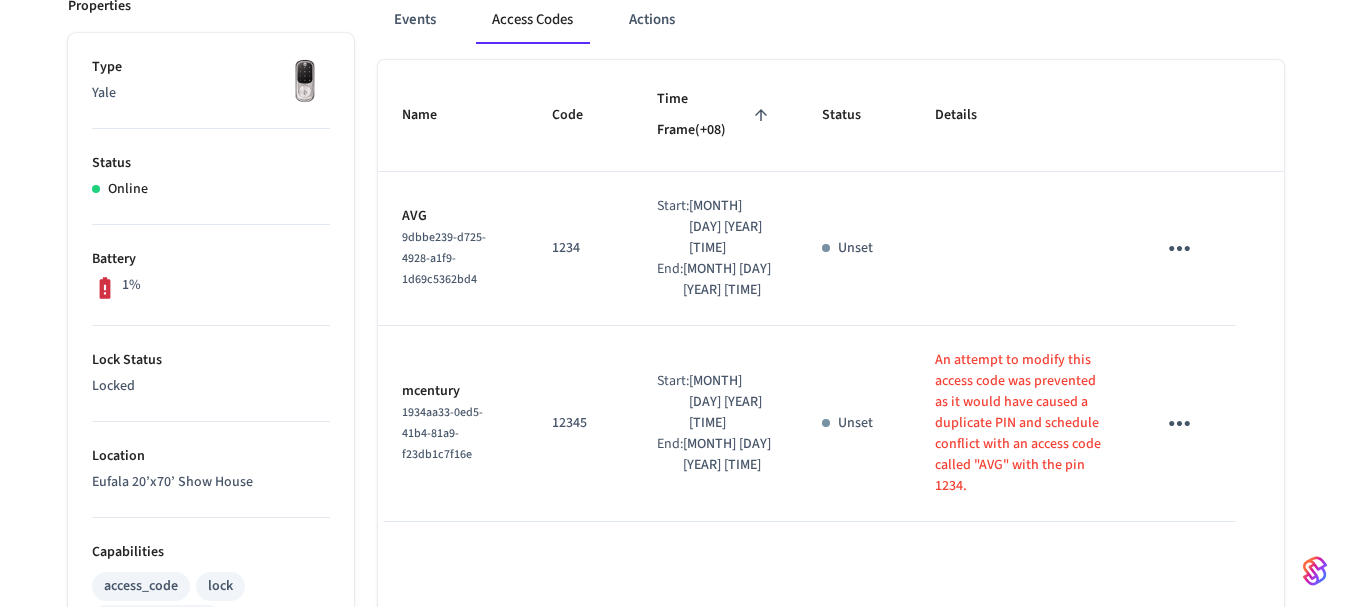 click 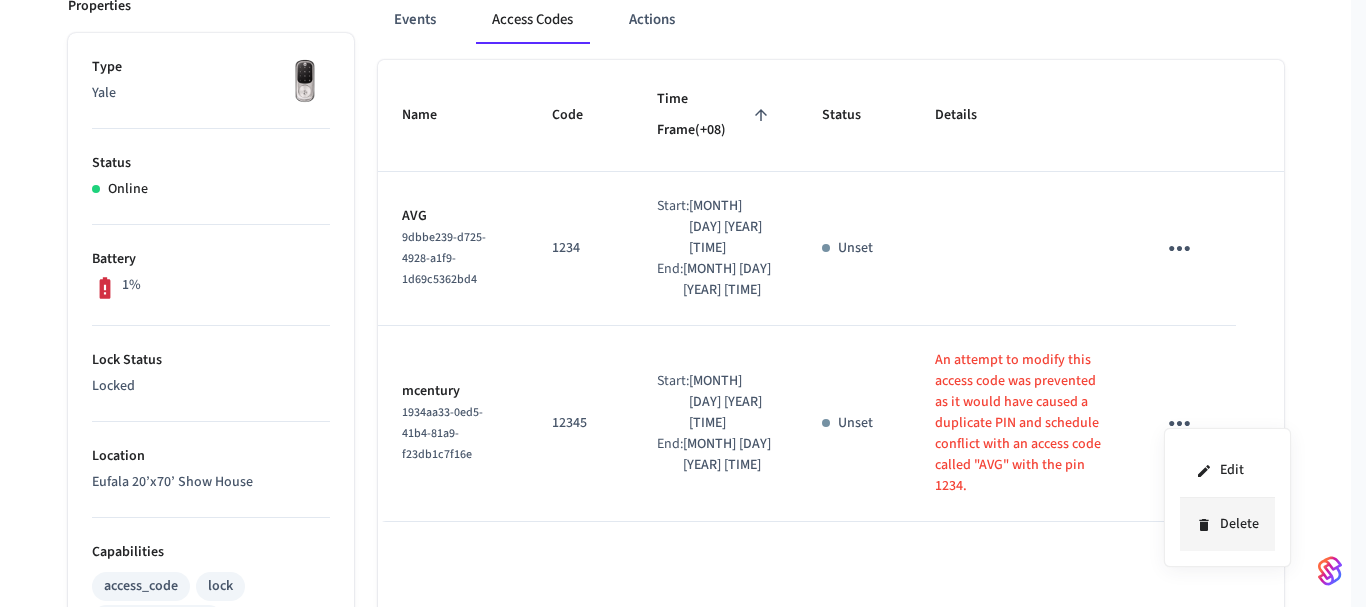 click on "Delete" at bounding box center (1227, 524) 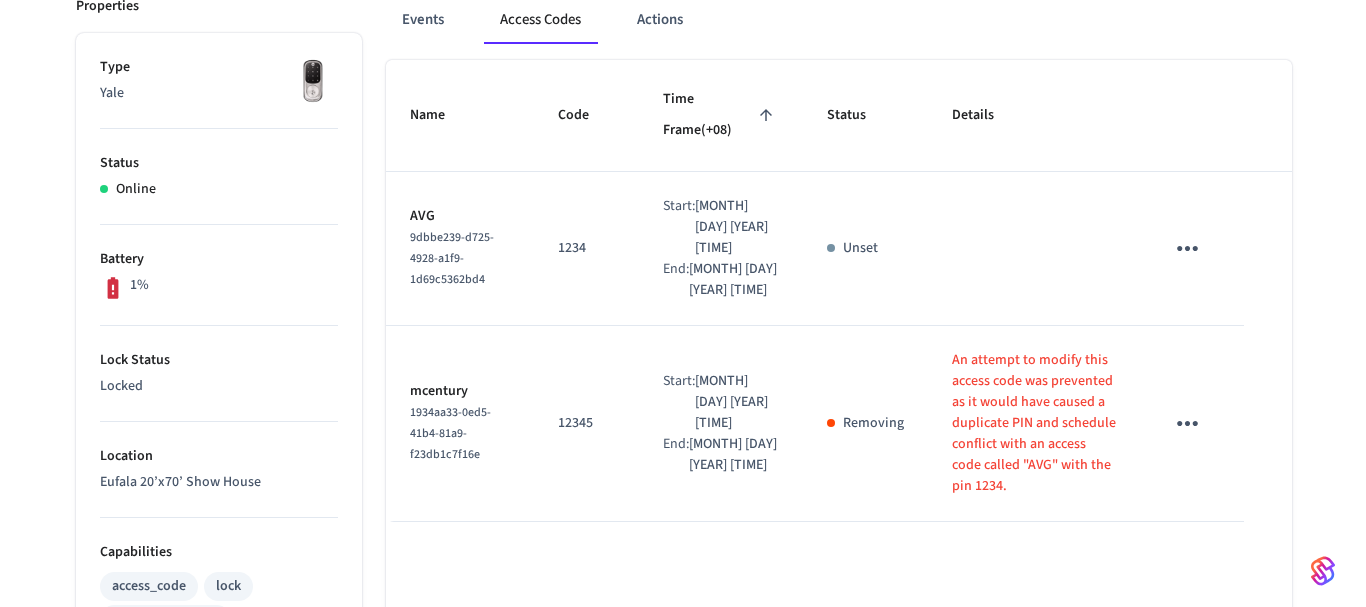 scroll, scrollTop: 0, scrollLeft: 0, axis: both 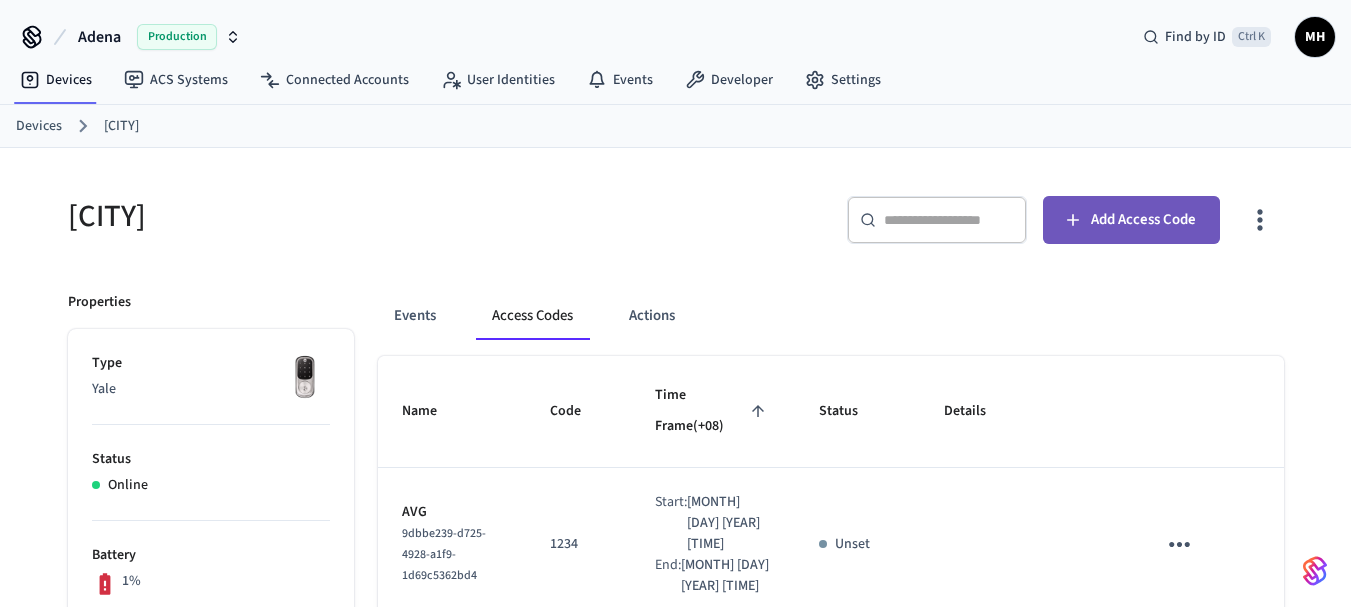 click on "Add Access Code" at bounding box center [1143, 220] 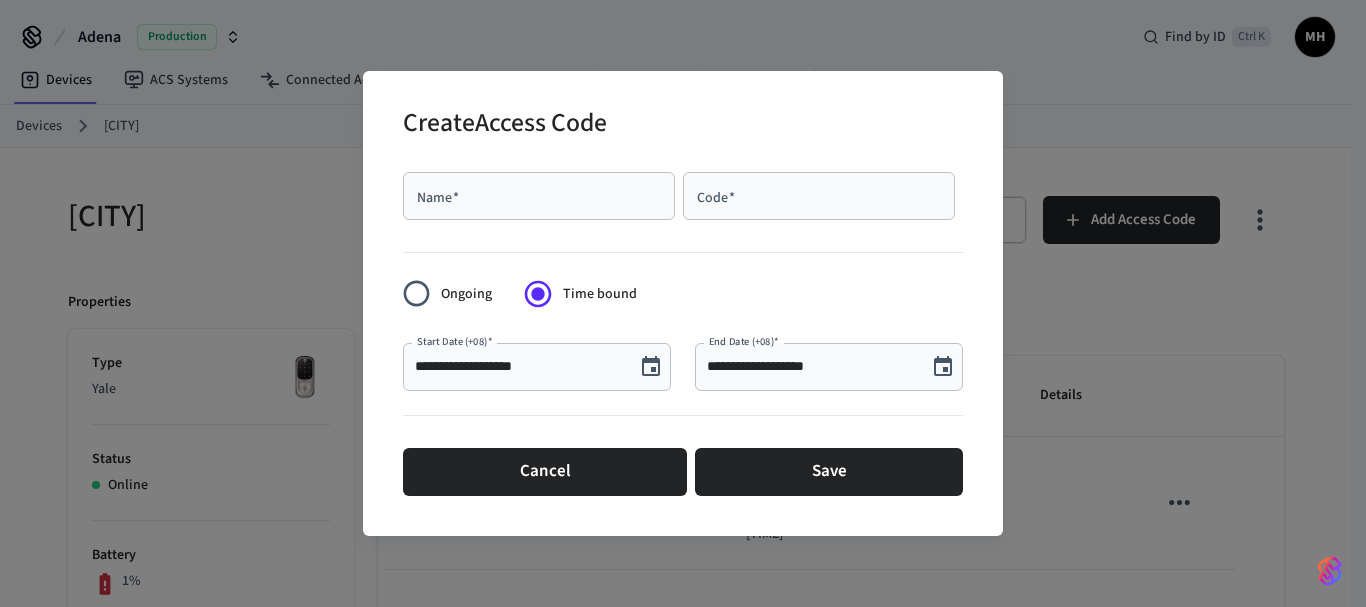 click on "[NAME]   *" at bounding box center (539, 196) 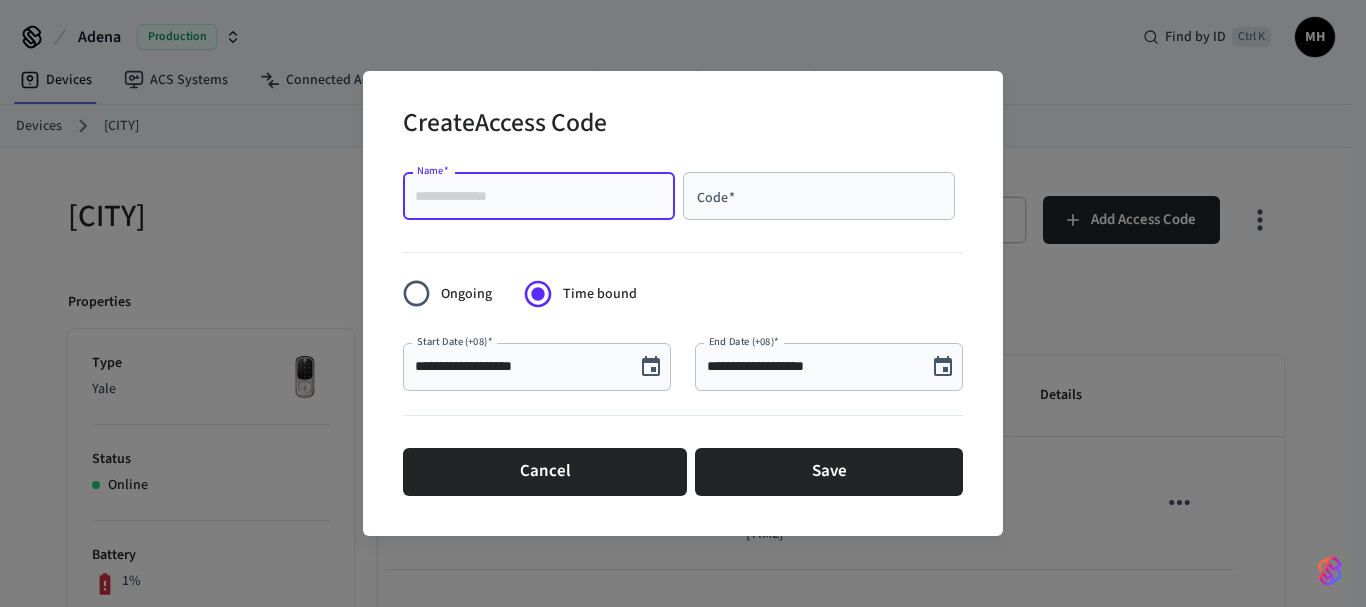type on "*" 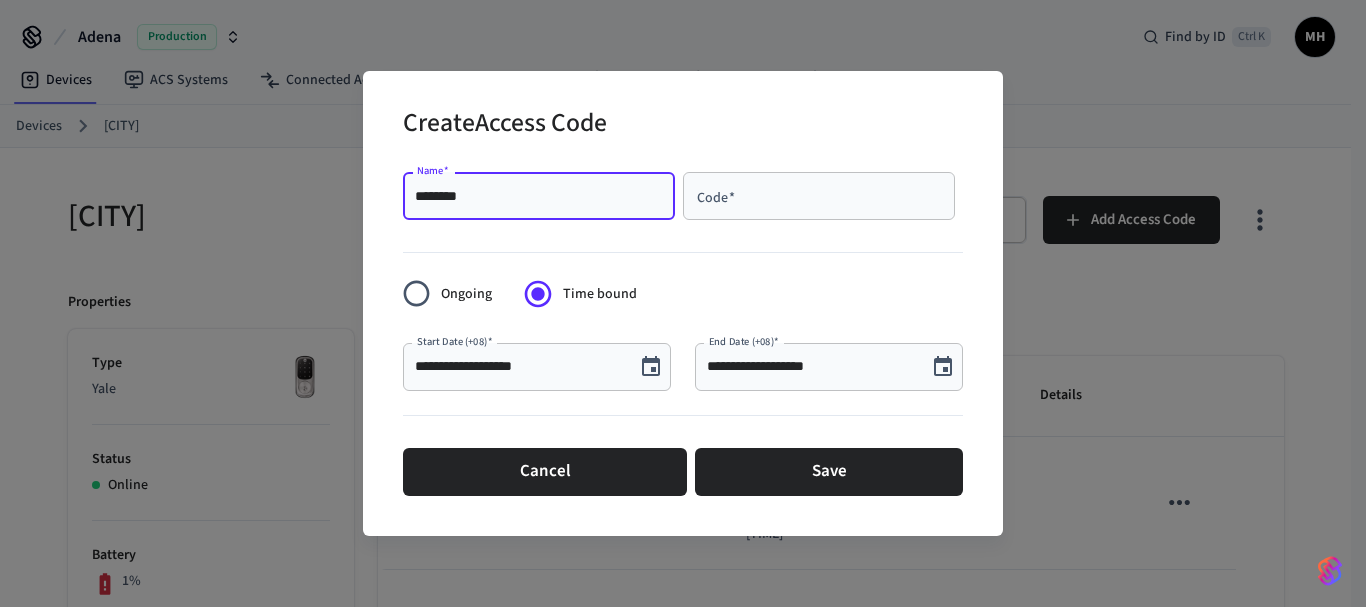 type on "********" 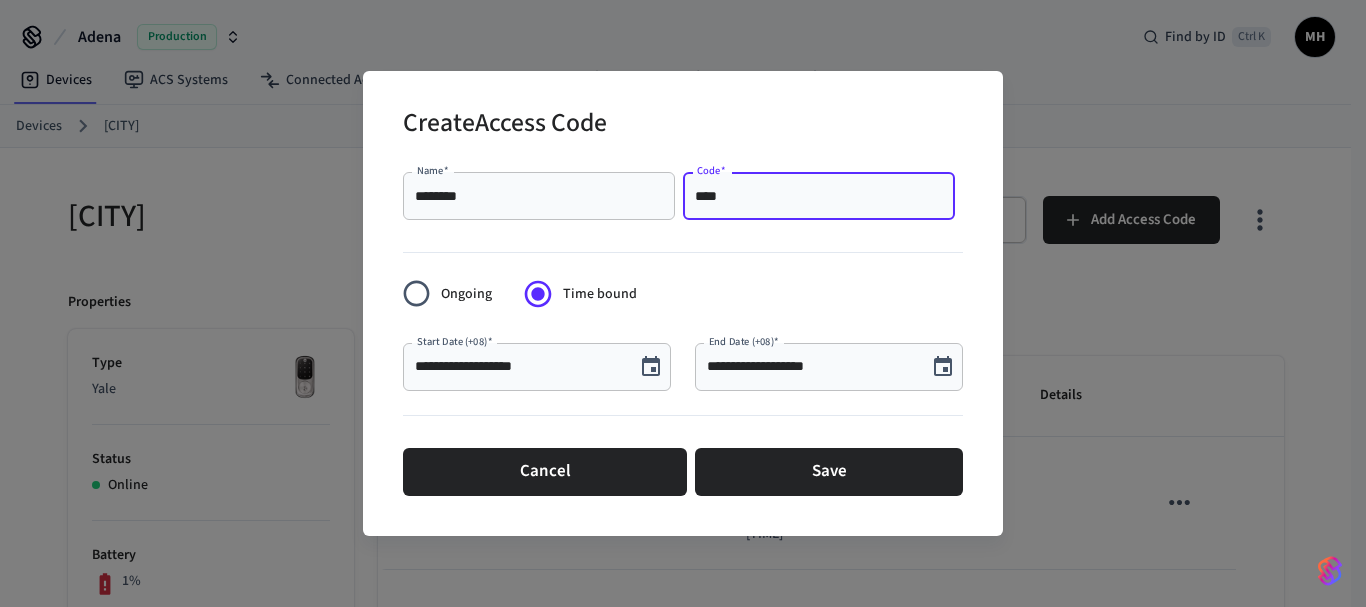 type on "****" 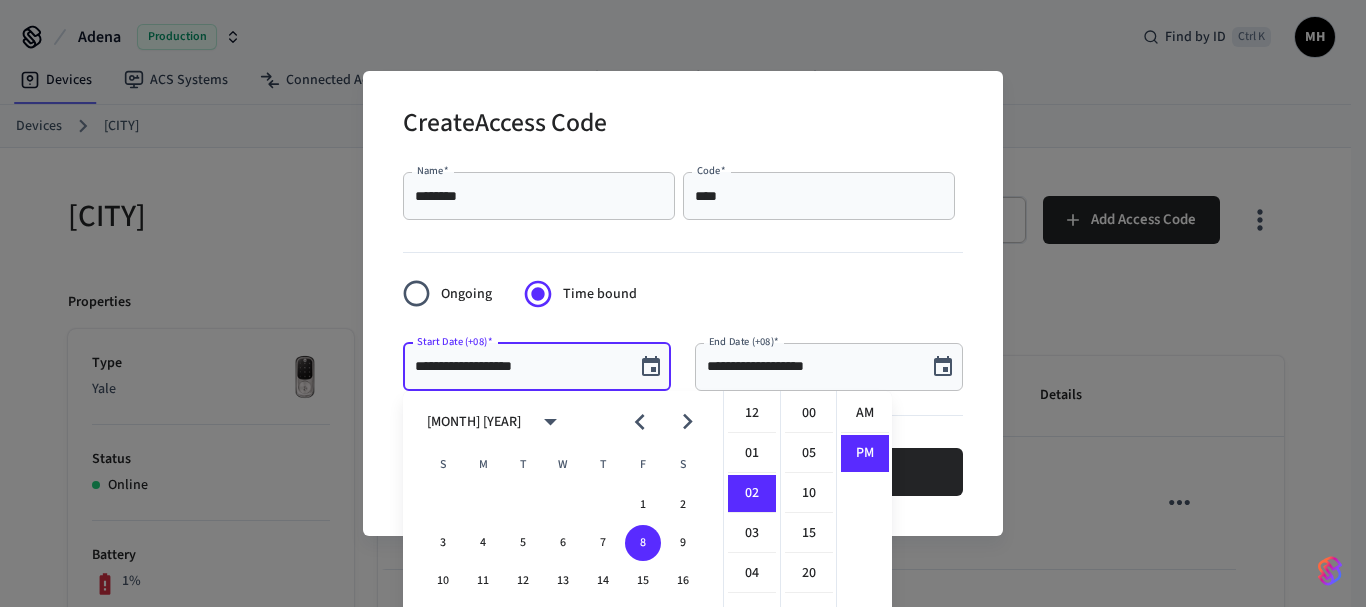 scroll, scrollTop: 80, scrollLeft: 0, axis: vertical 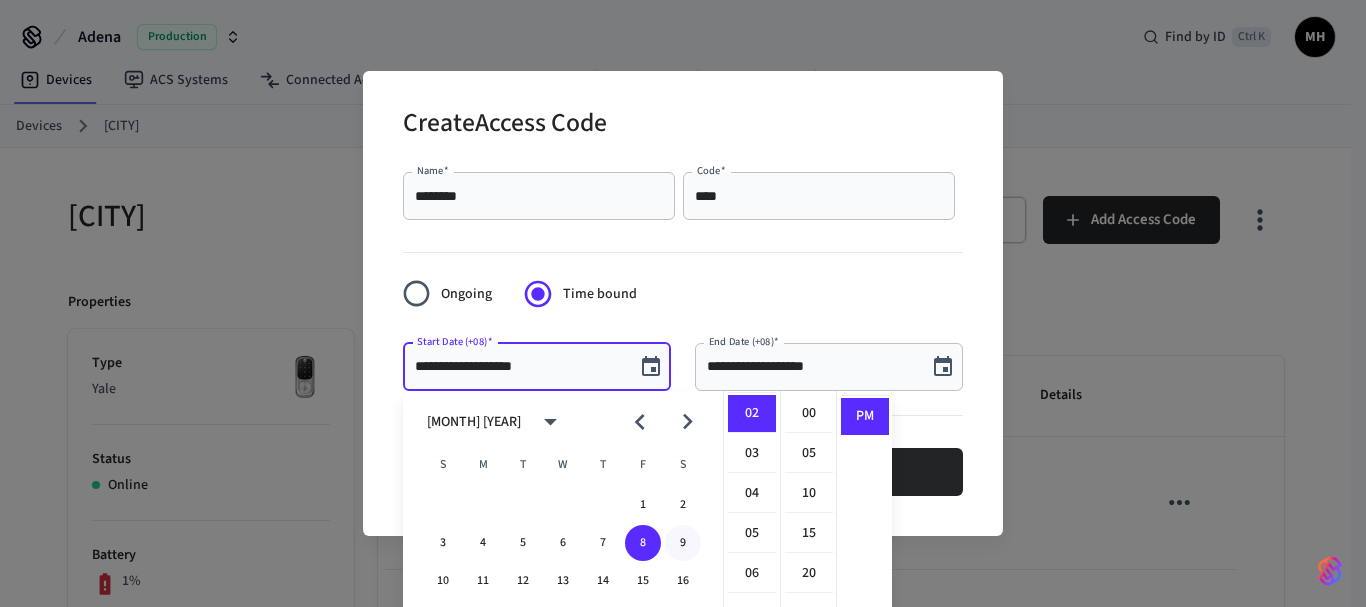 click on "9" at bounding box center [683, 543] 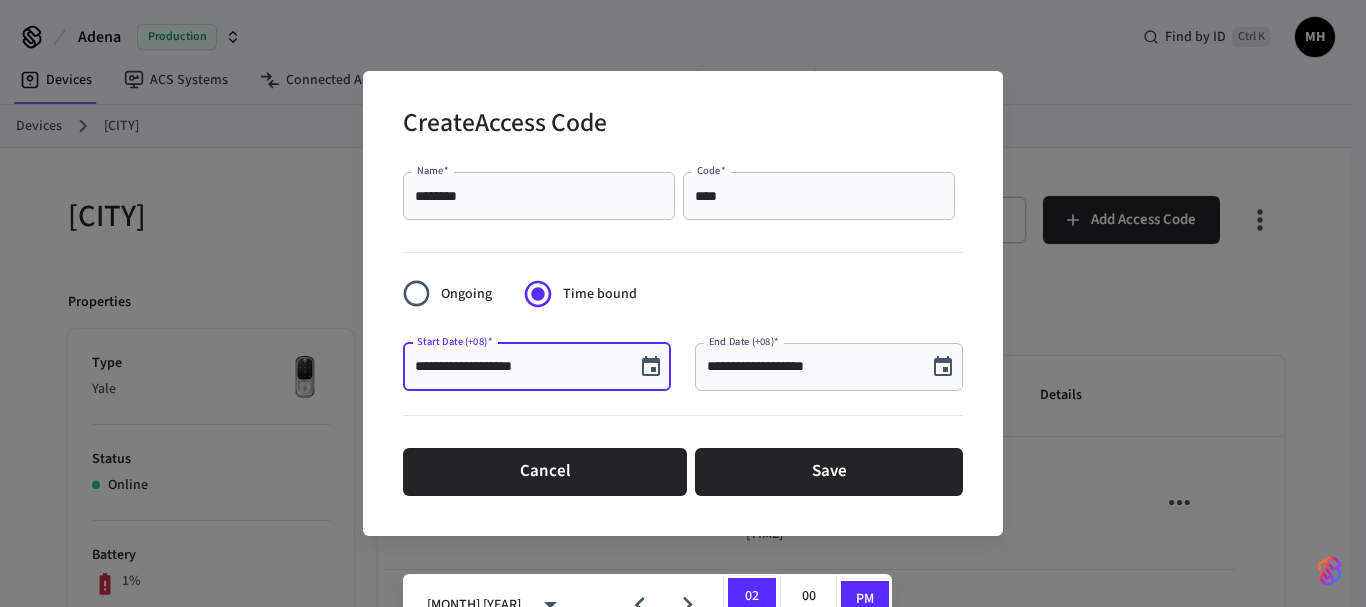 scroll, scrollTop: 183, scrollLeft: 0, axis: vertical 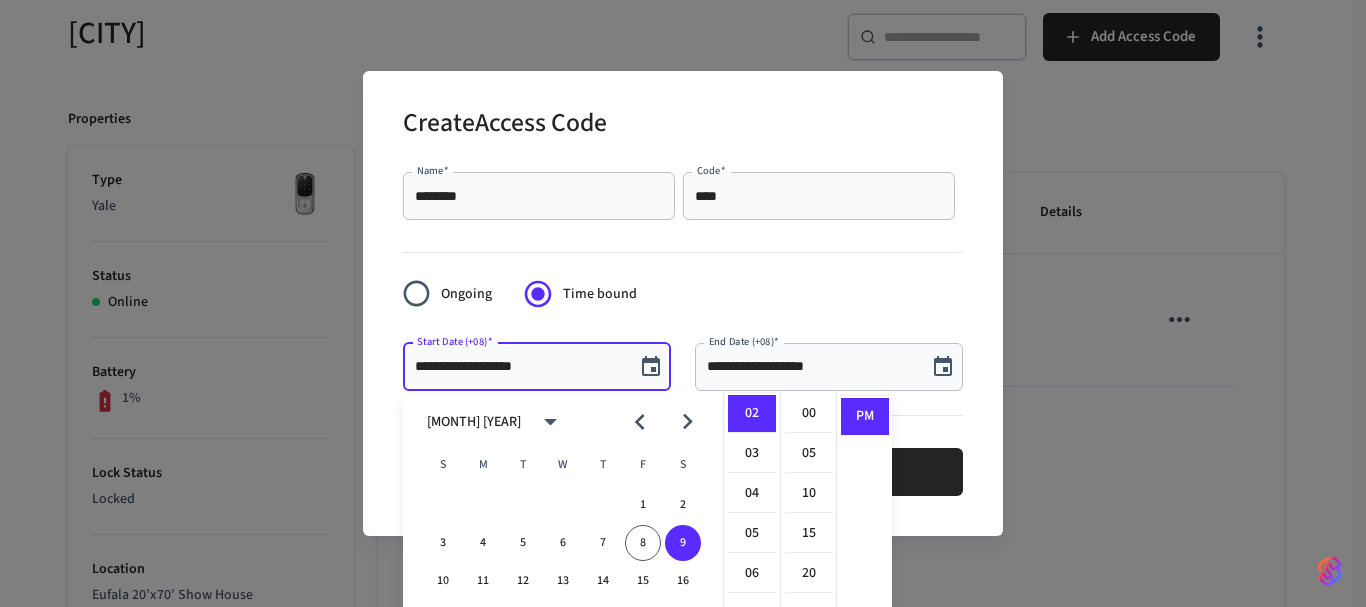 click on "**********" at bounding box center [519, 367] 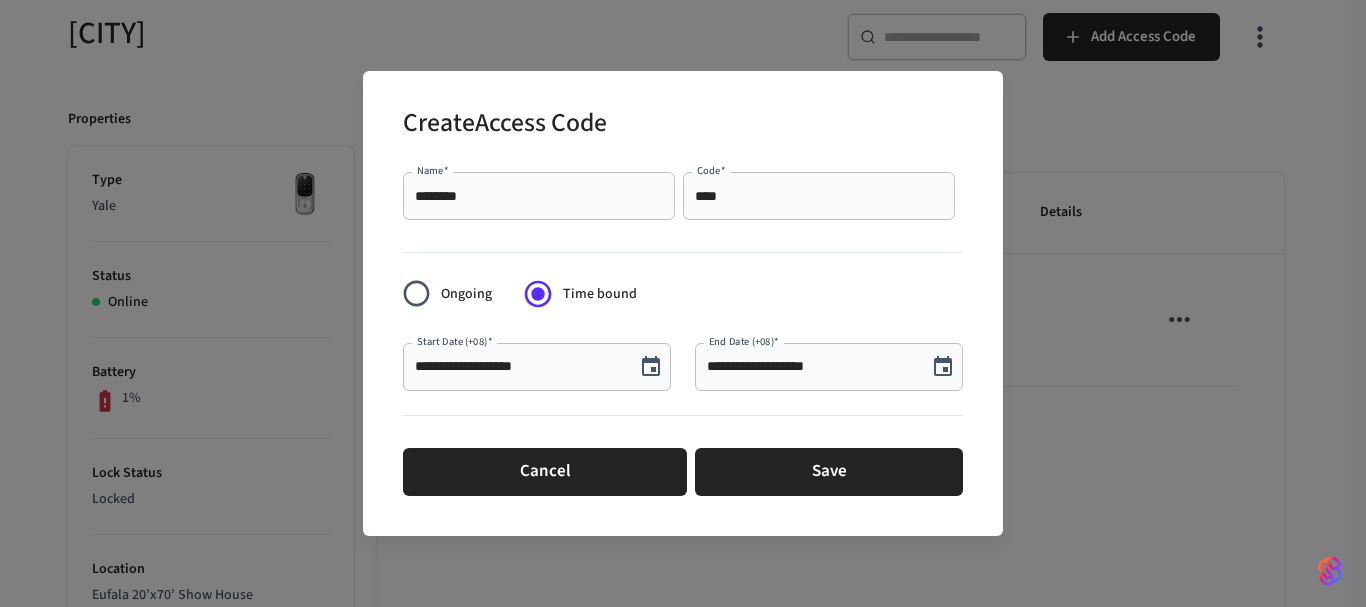 click on "**********" at bounding box center [519, 367] 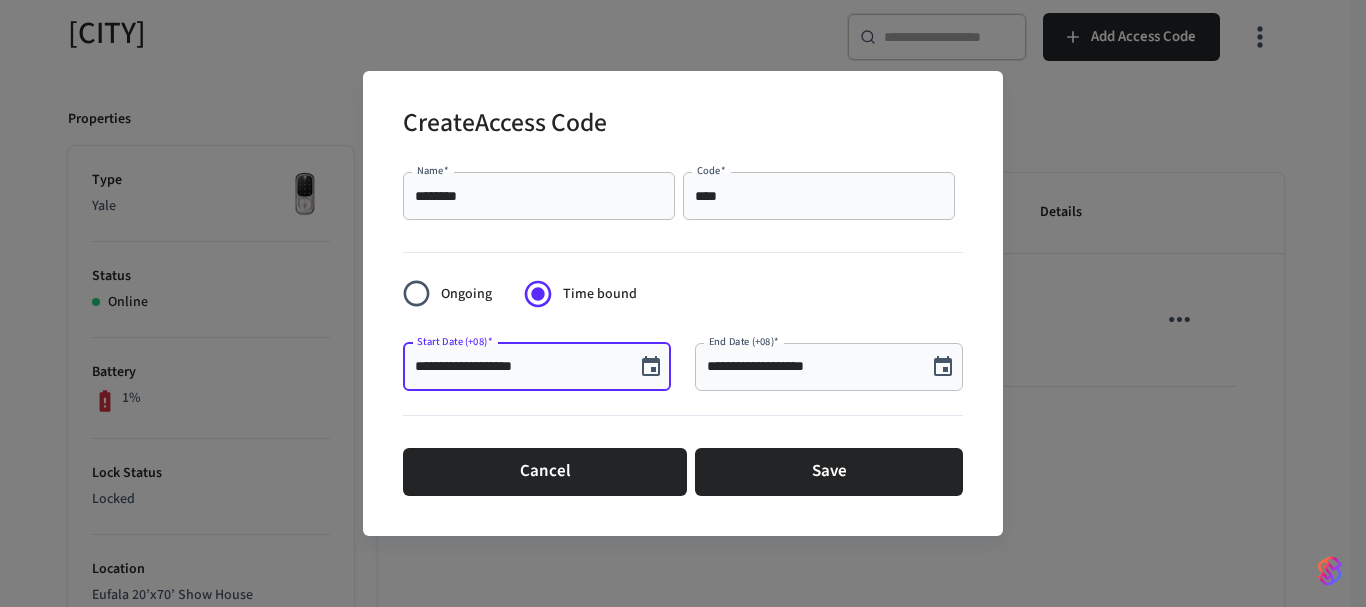 type on "**********" 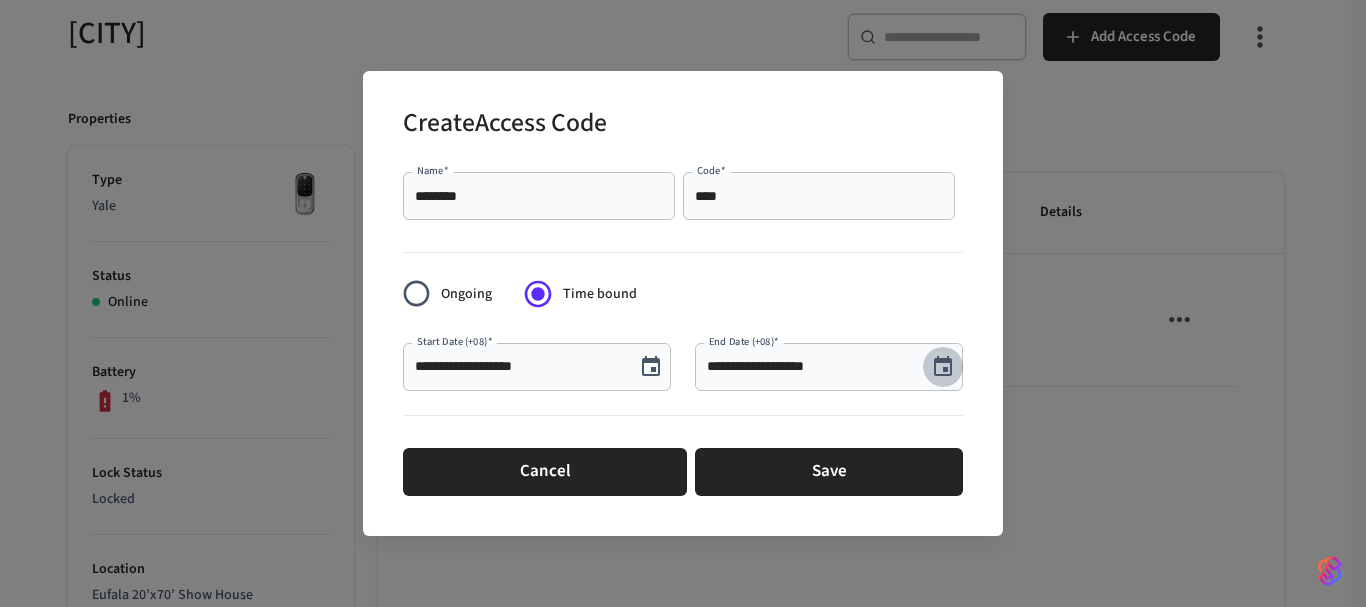 click 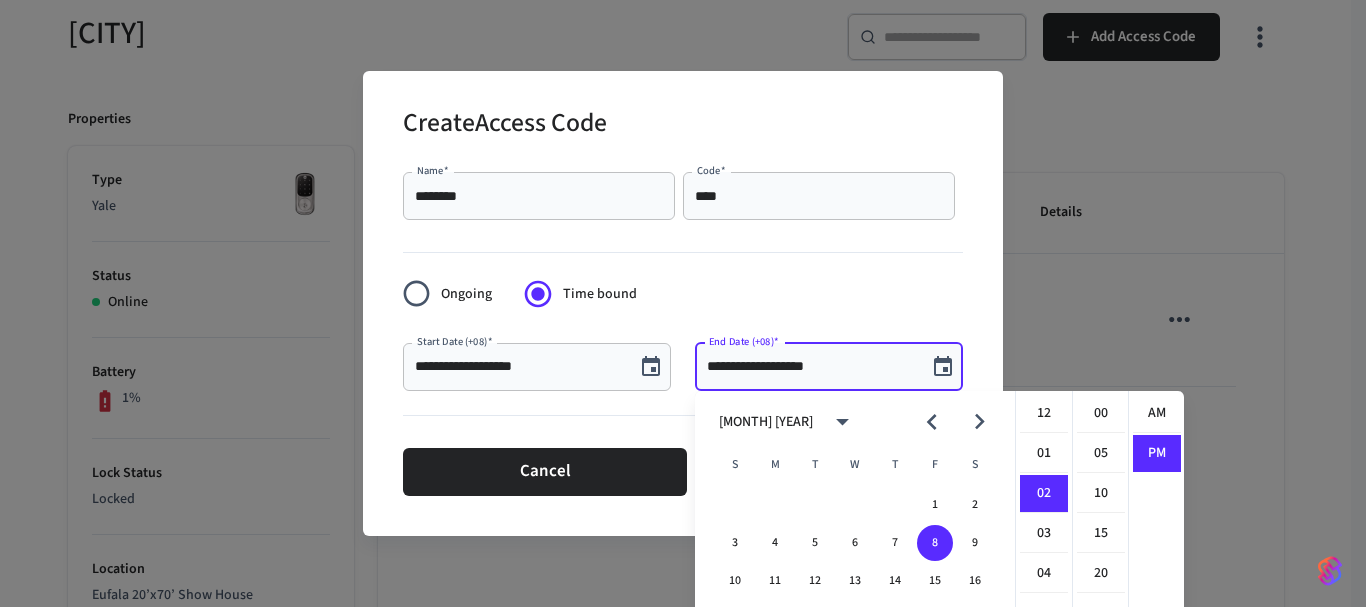 scroll, scrollTop: 80, scrollLeft: 0, axis: vertical 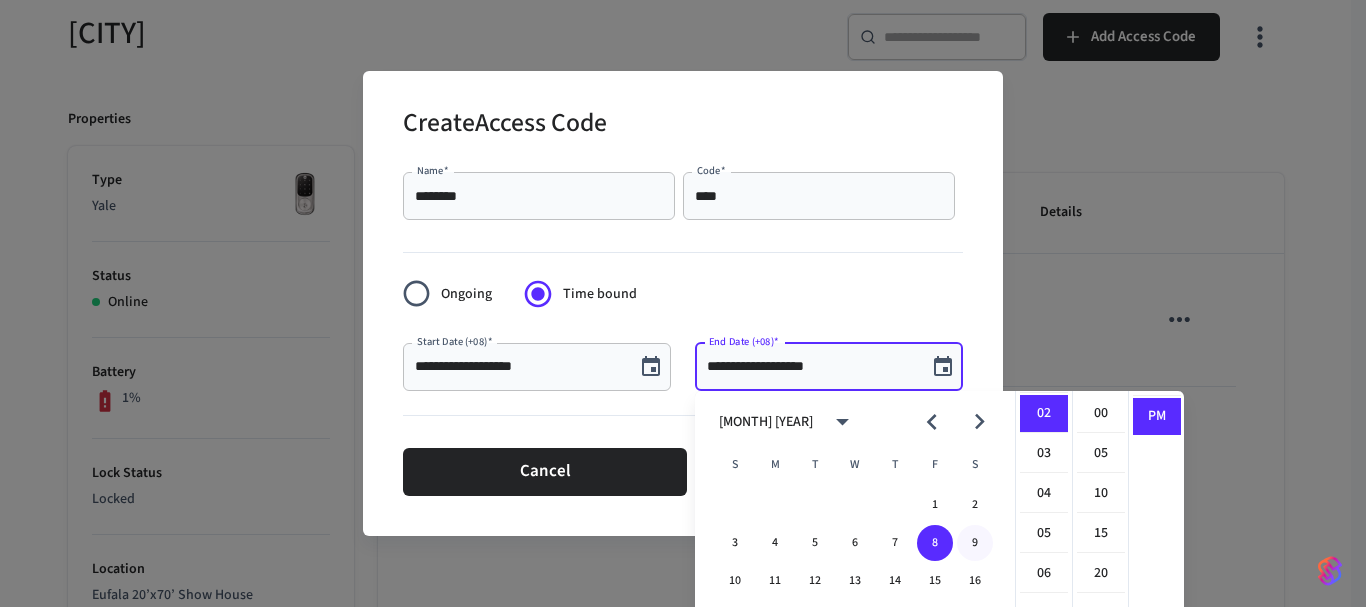 click on "9" at bounding box center (975, 543) 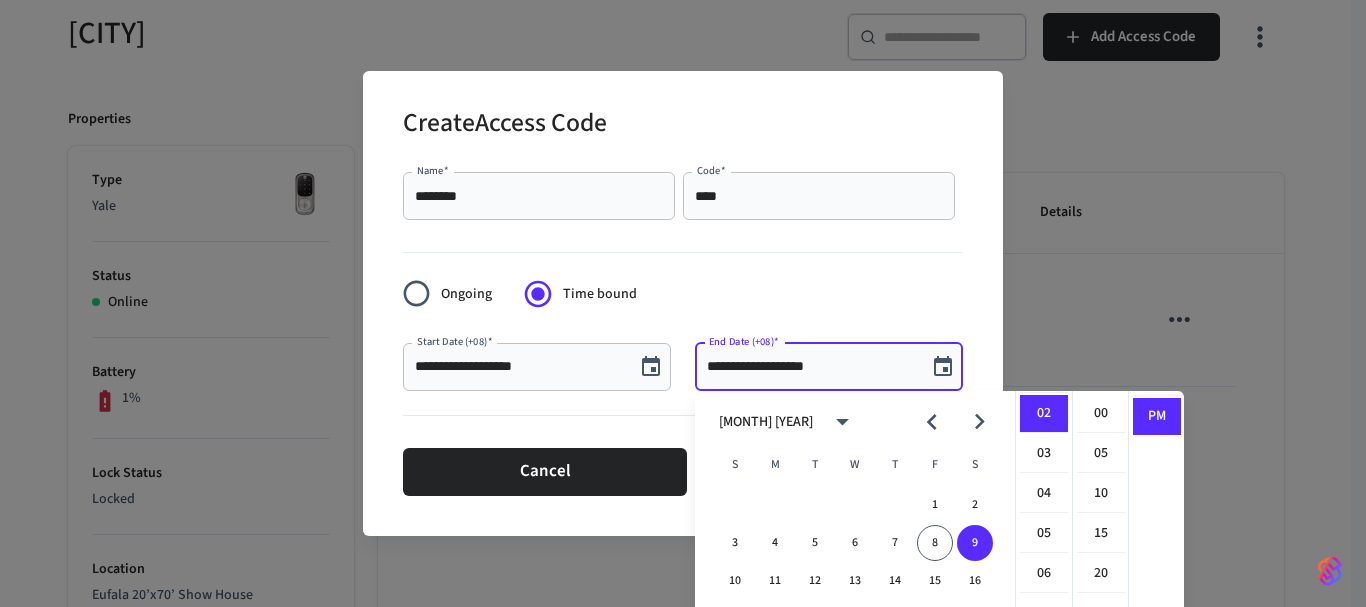scroll, scrollTop: 366, scrollLeft: 0, axis: vertical 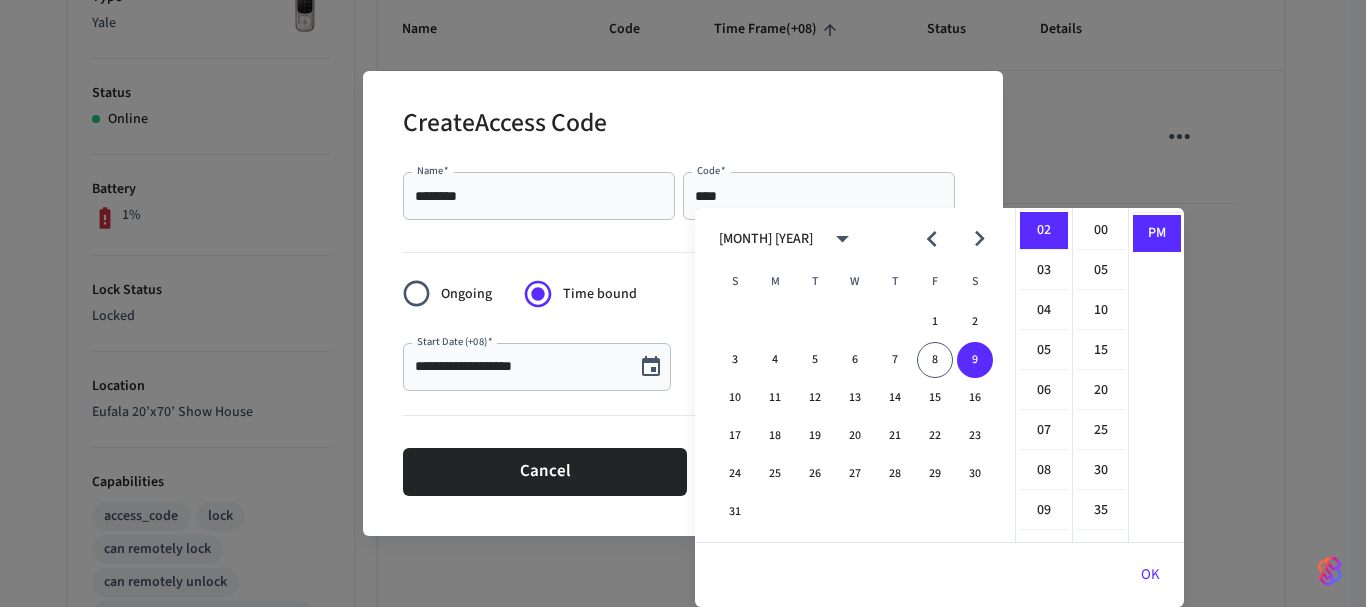 click on "**********" at bounding box center (811, 367) 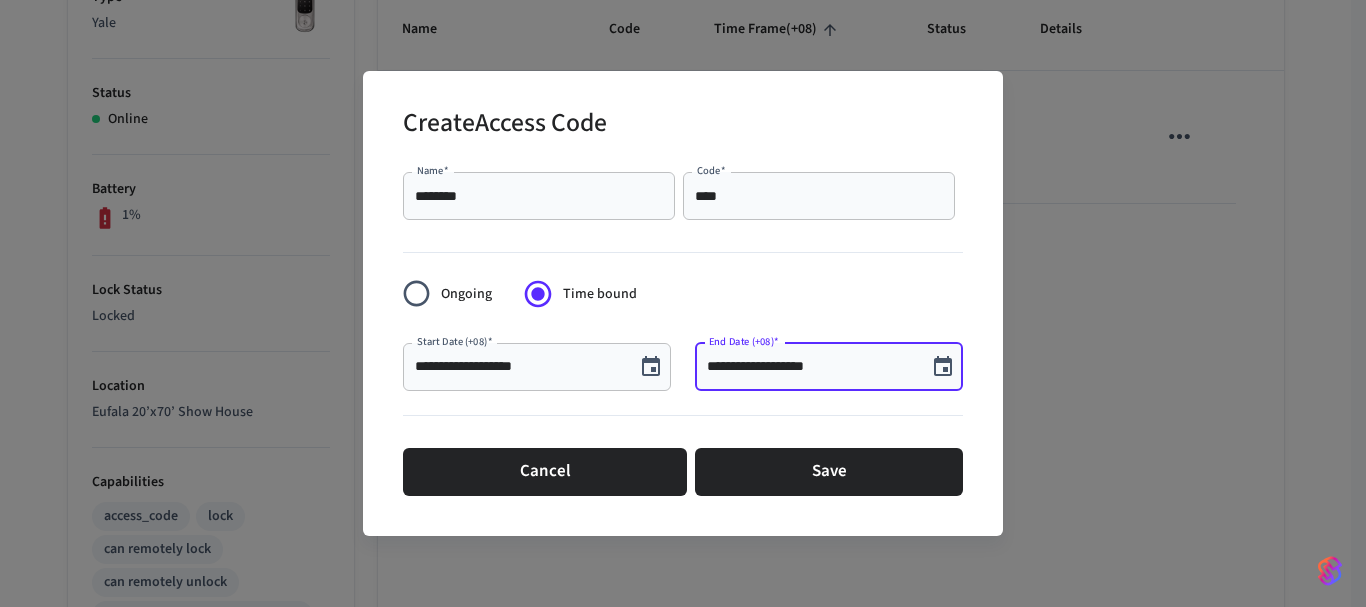 click on "**********" at bounding box center (811, 367) 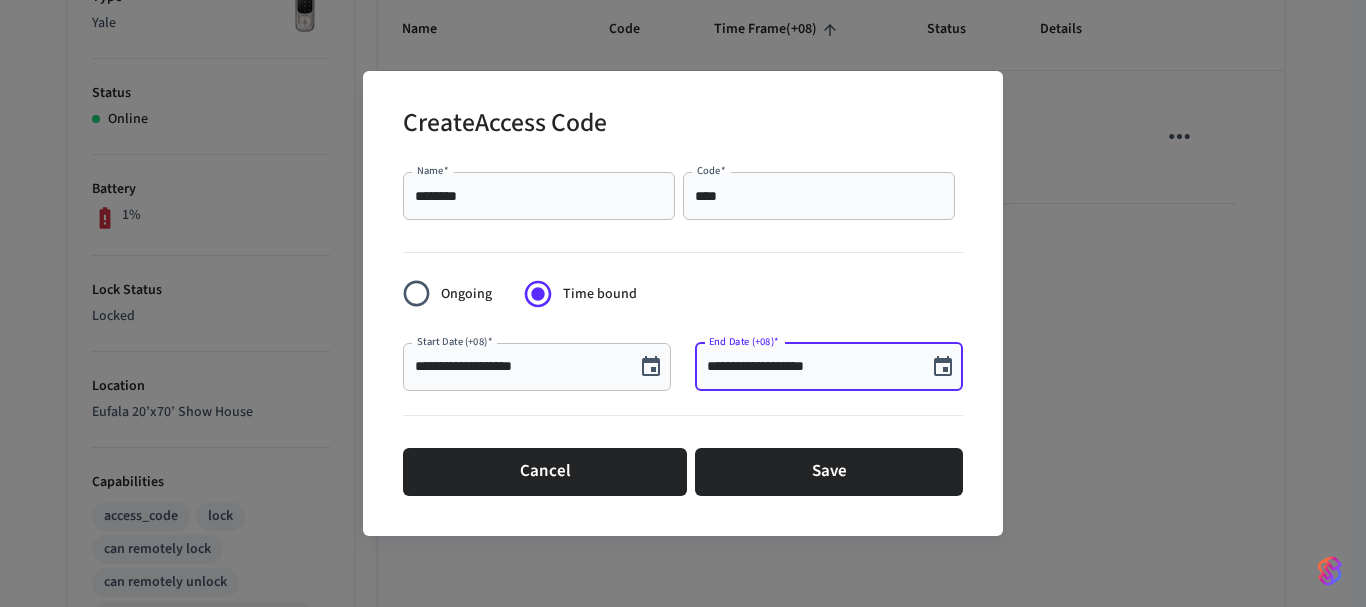 click on "**********" at bounding box center (811, 367) 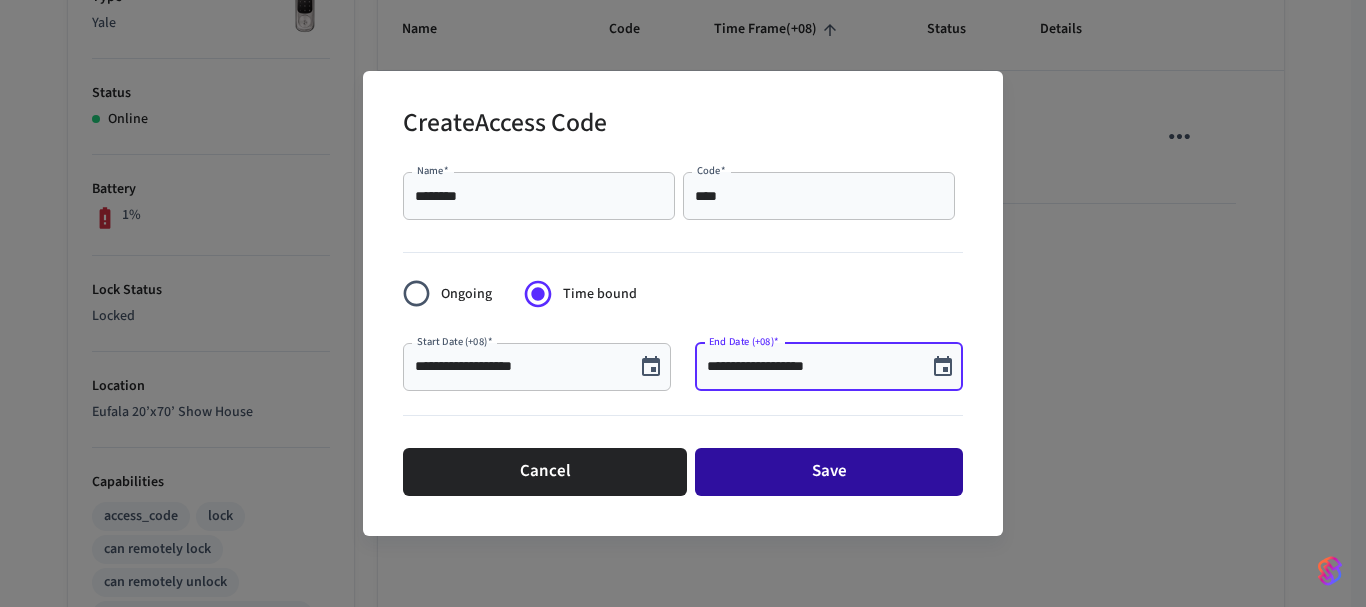type on "**********" 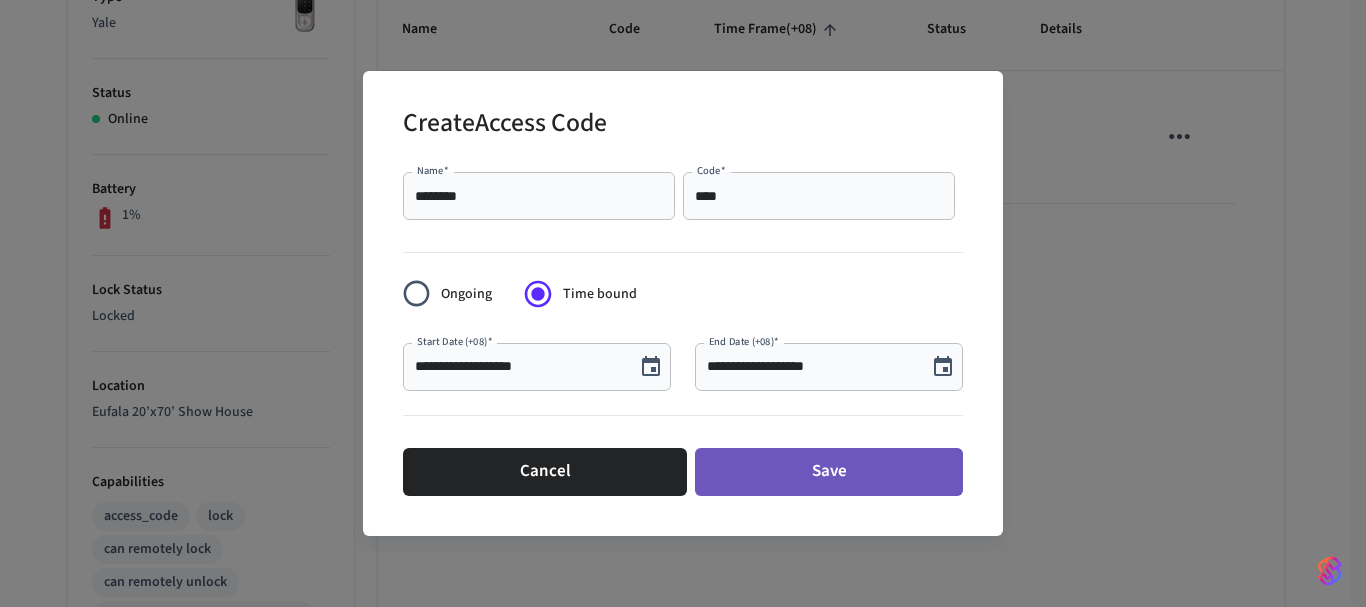 click on "Save" at bounding box center (829, 472) 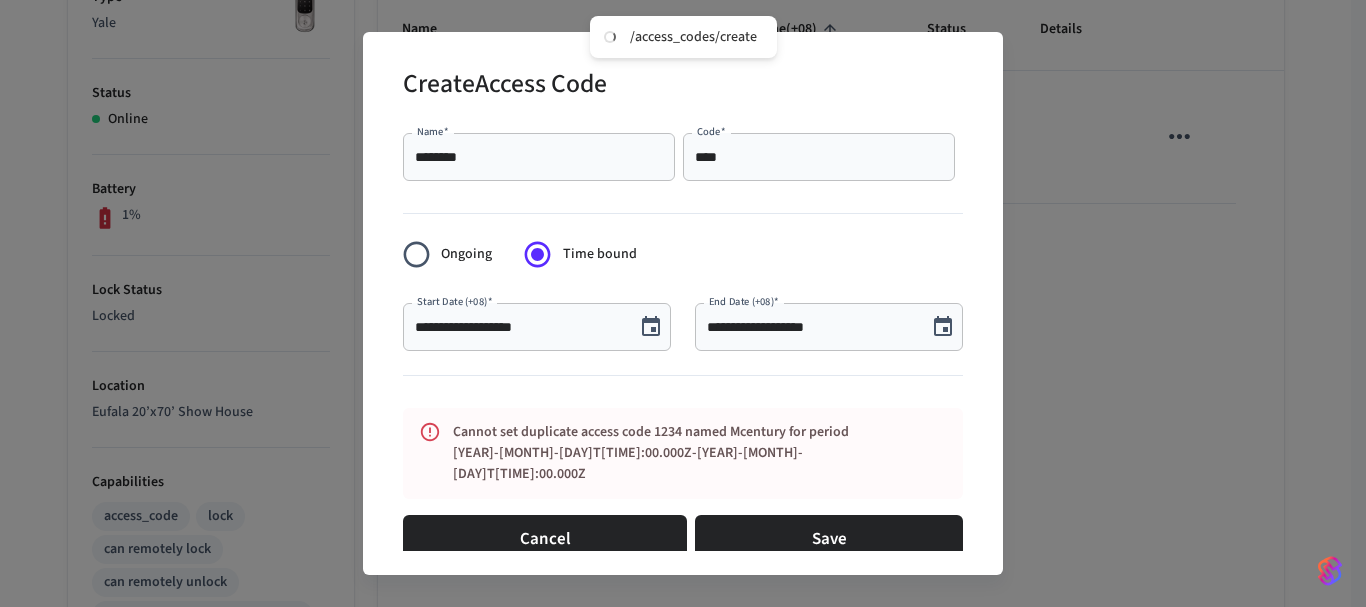 click on "****" at bounding box center [819, 157] 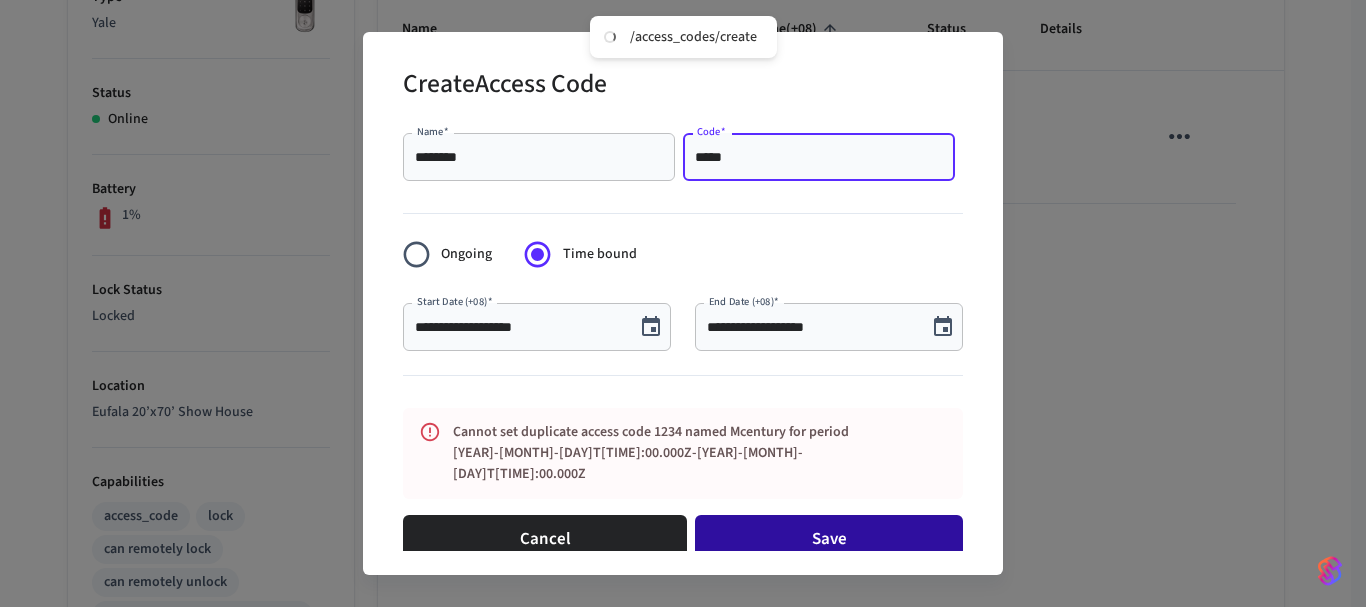 type on "*****" 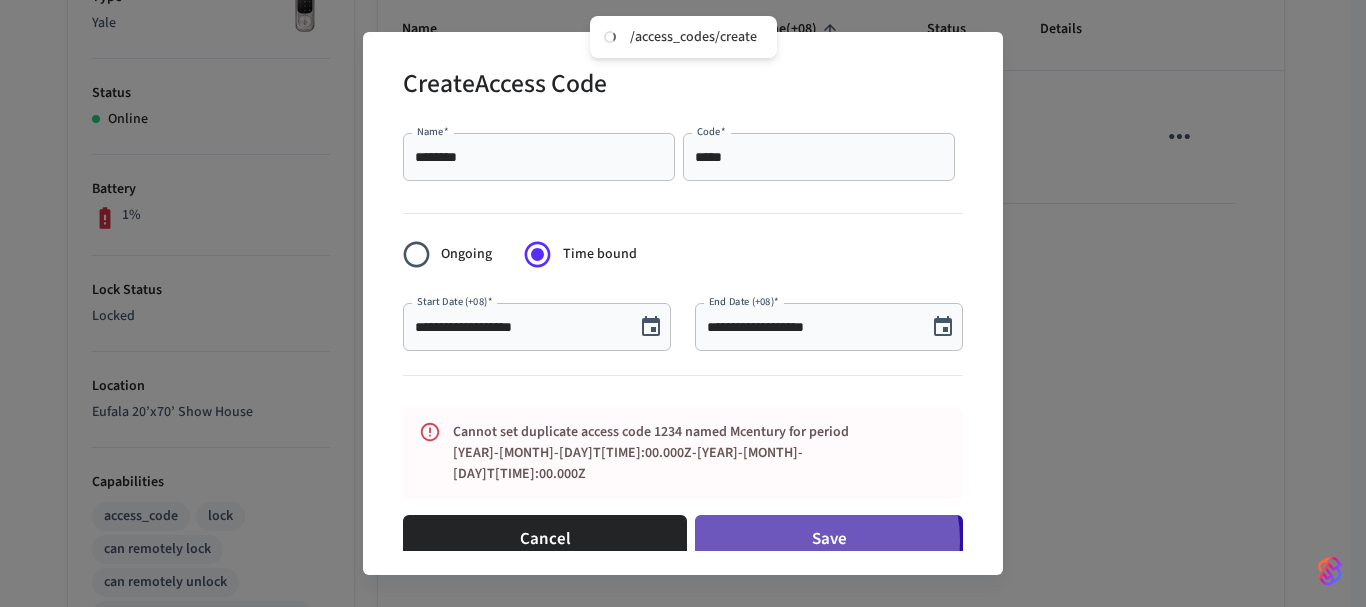click on "Save" at bounding box center (829, 539) 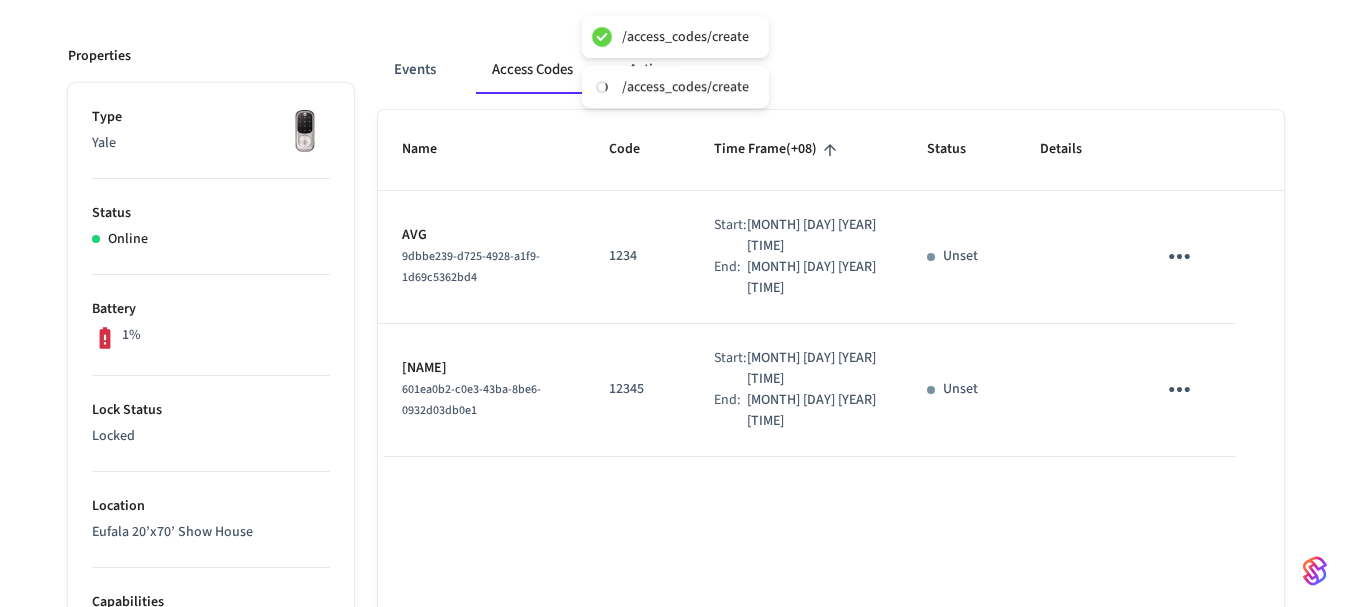 scroll, scrollTop: 300, scrollLeft: 0, axis: vertical 